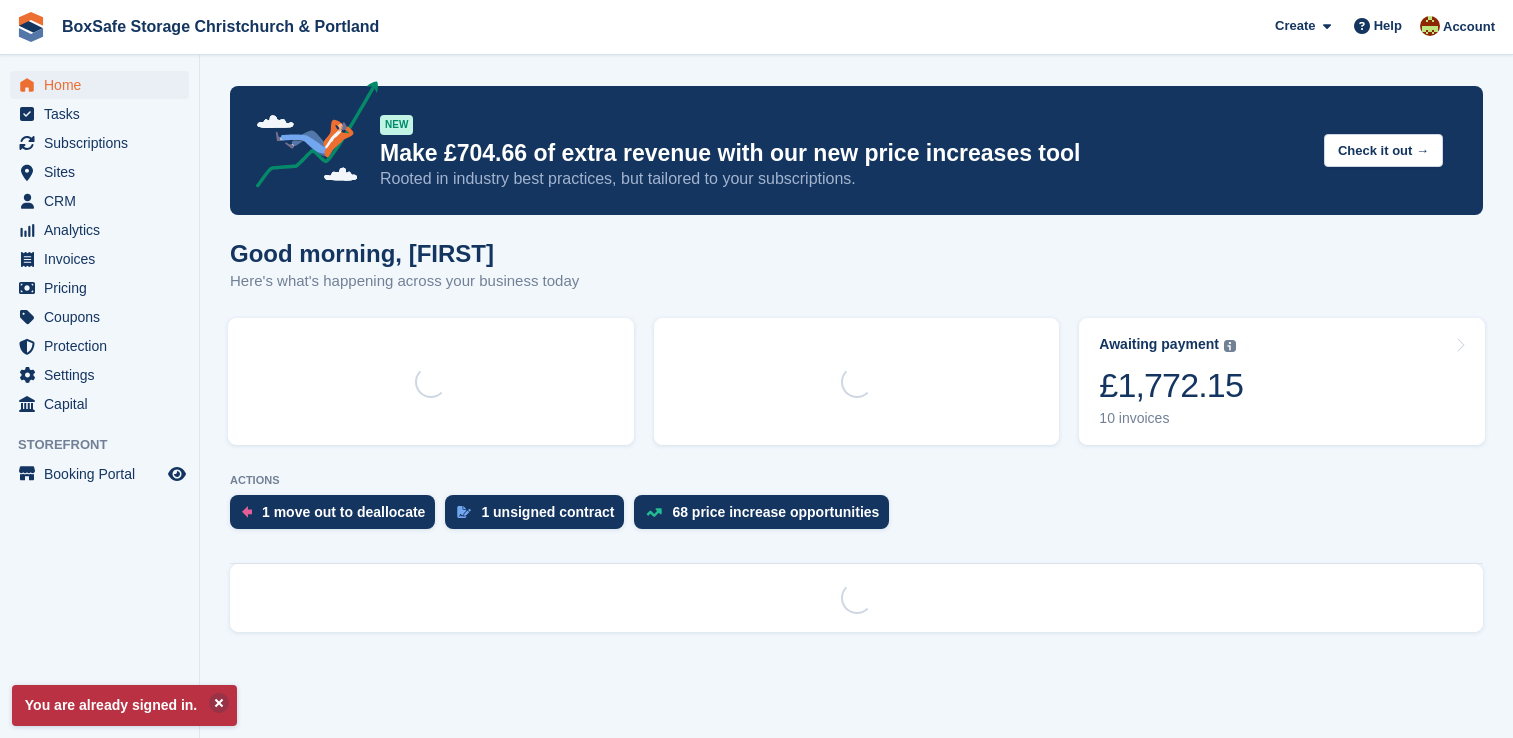 scroll, scrollTop: 0, scrollLeft: 0, axis: both 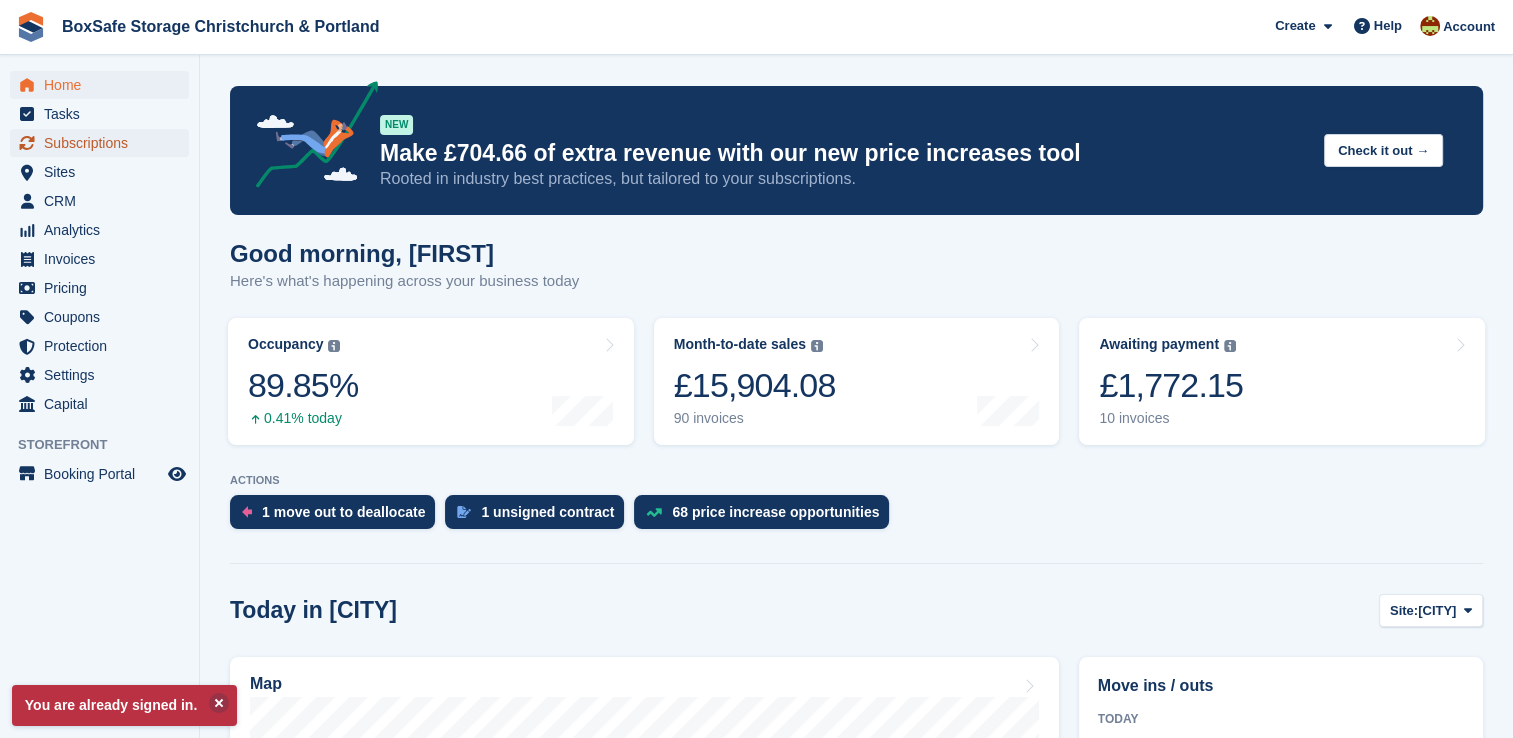 click on "Subscriptions" at bounding box center [104, 143] 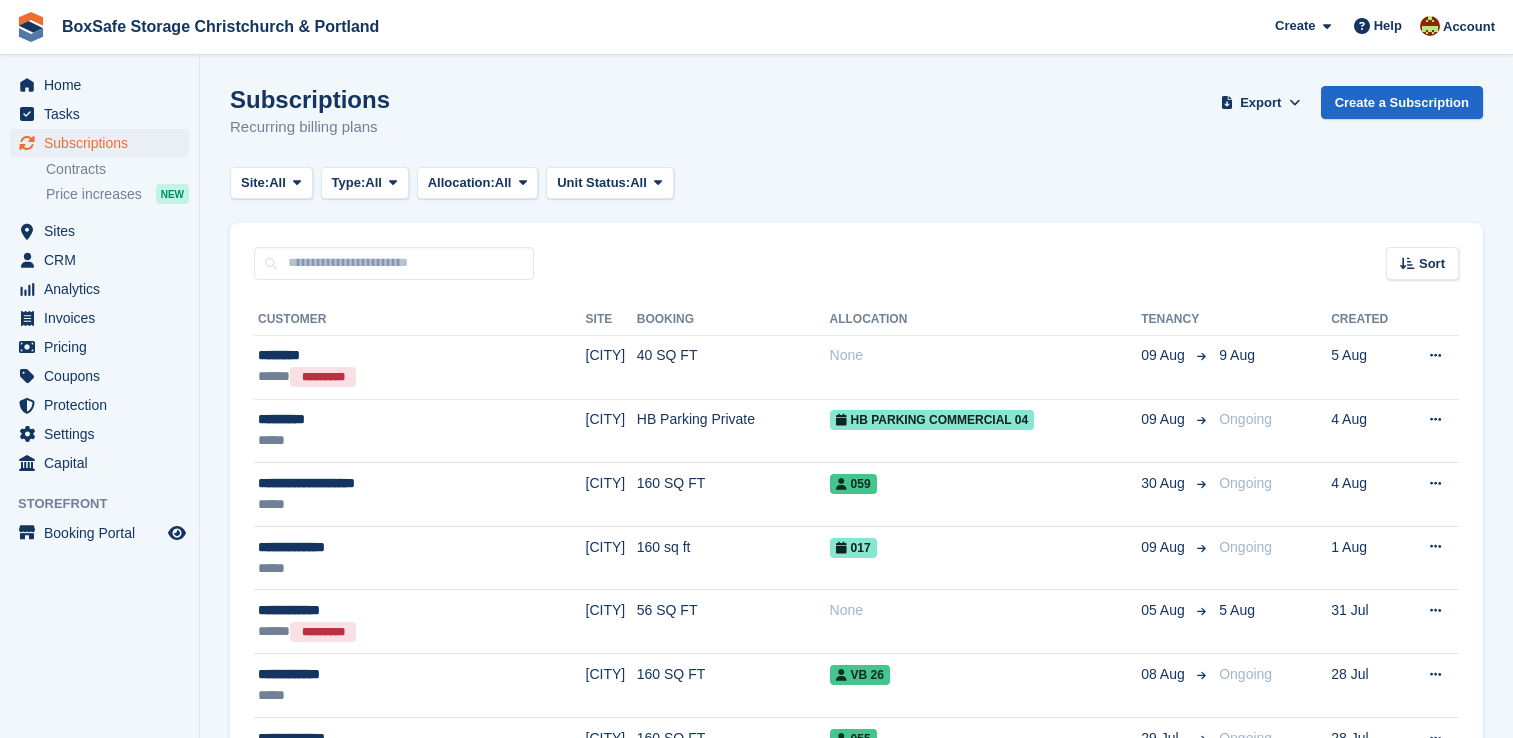scroll, scrollTop: 0, scrollLeft: 0, axis: both 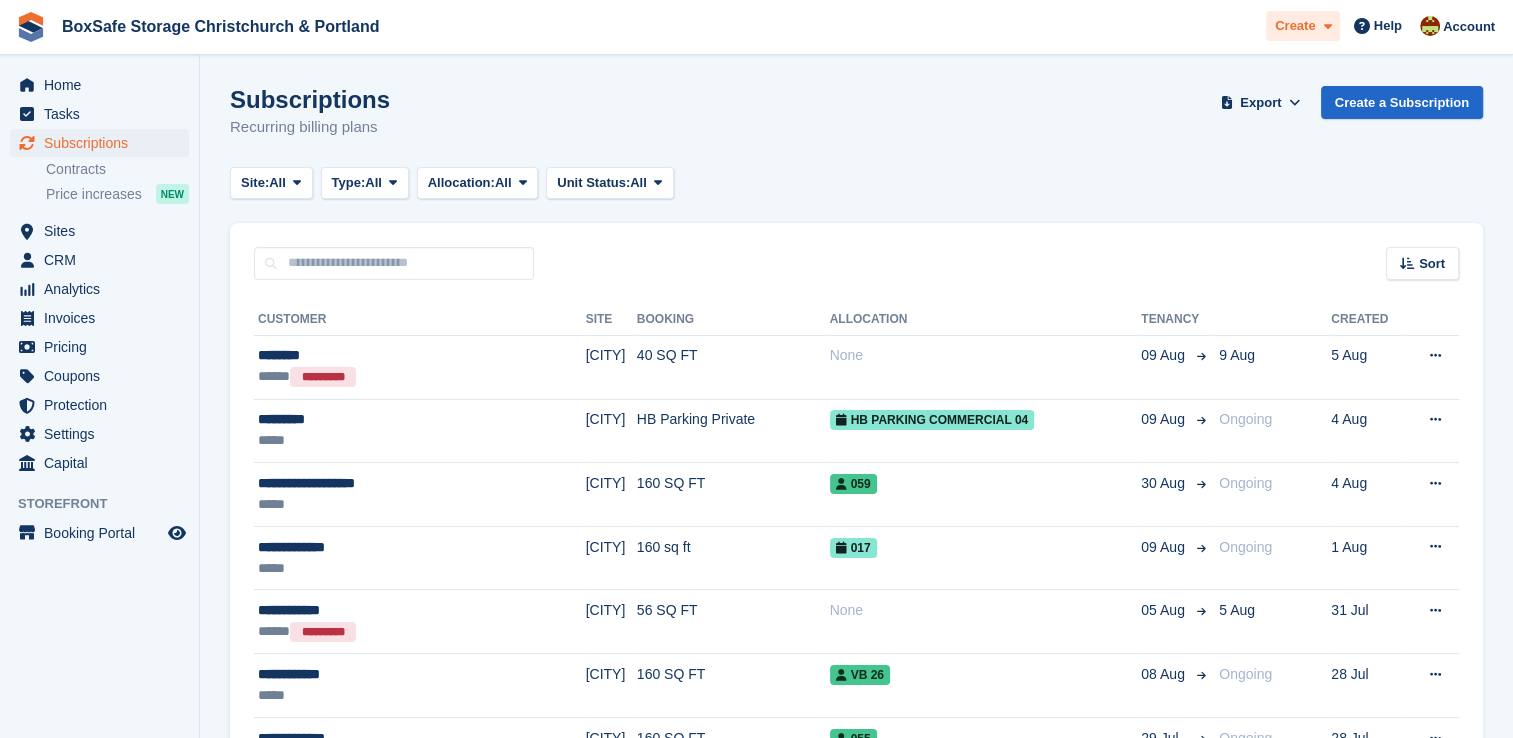 click on "Create" at bounding box center (1303, 26) 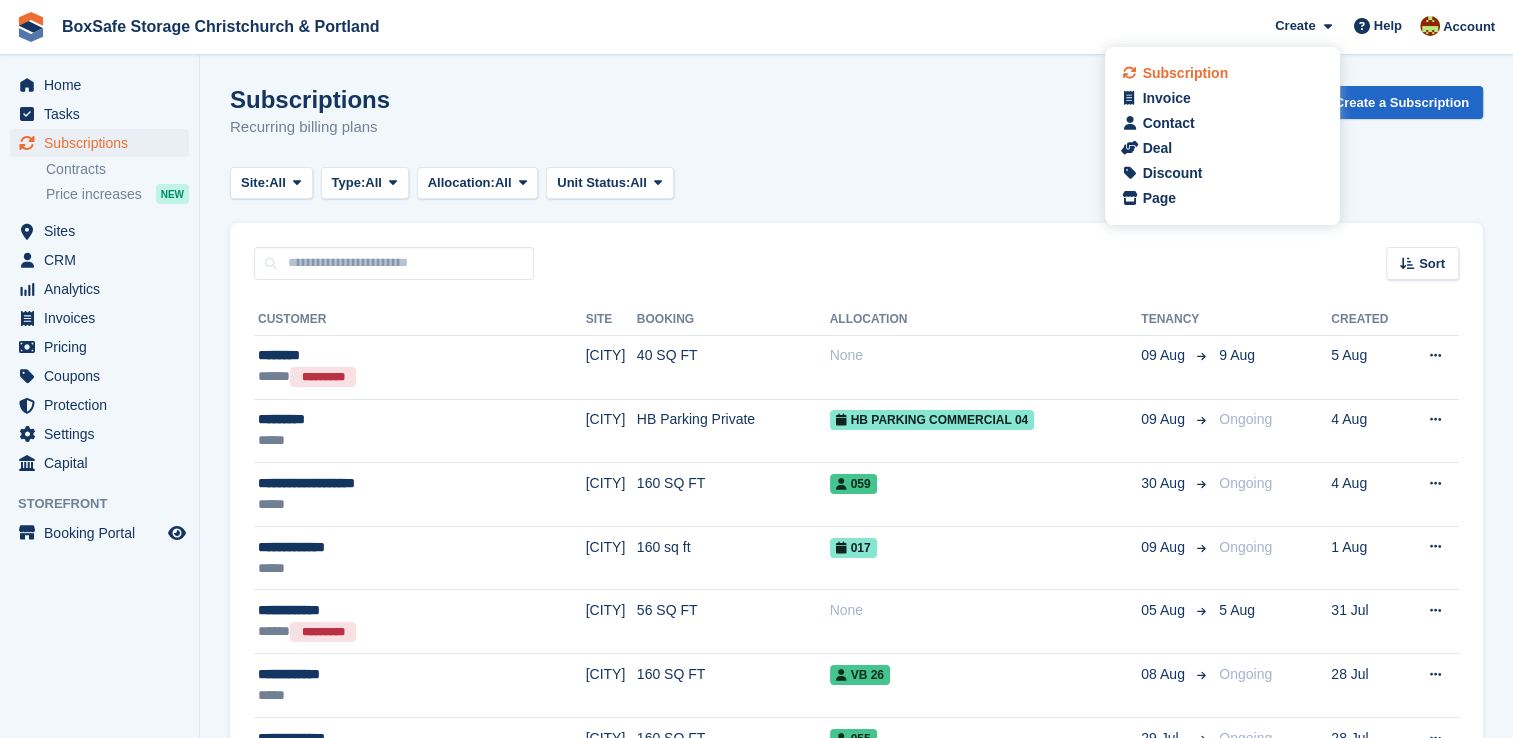 click on "Subscription" at bounding box center [1222, 73] 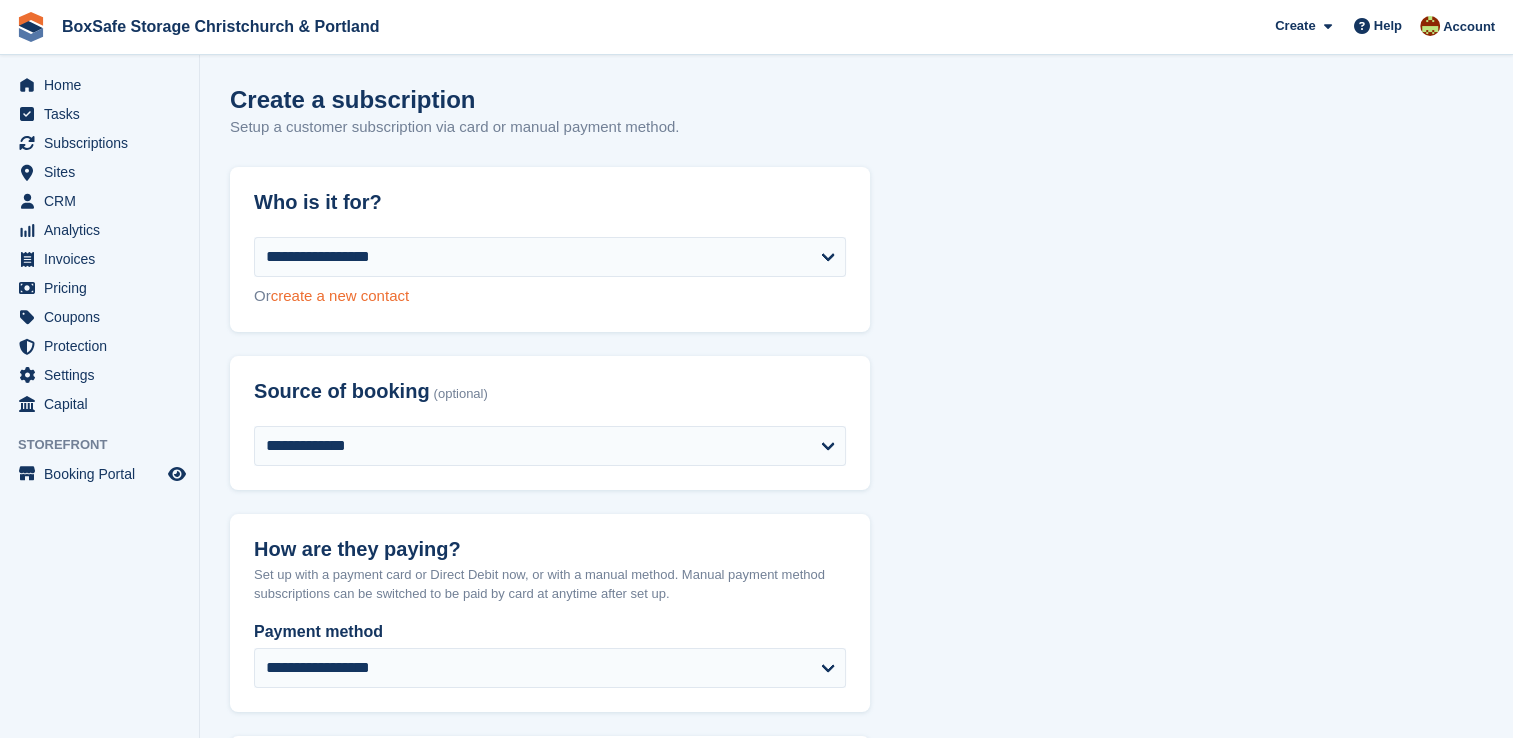 click on "create a new contact" at bounding box center [340, 295] 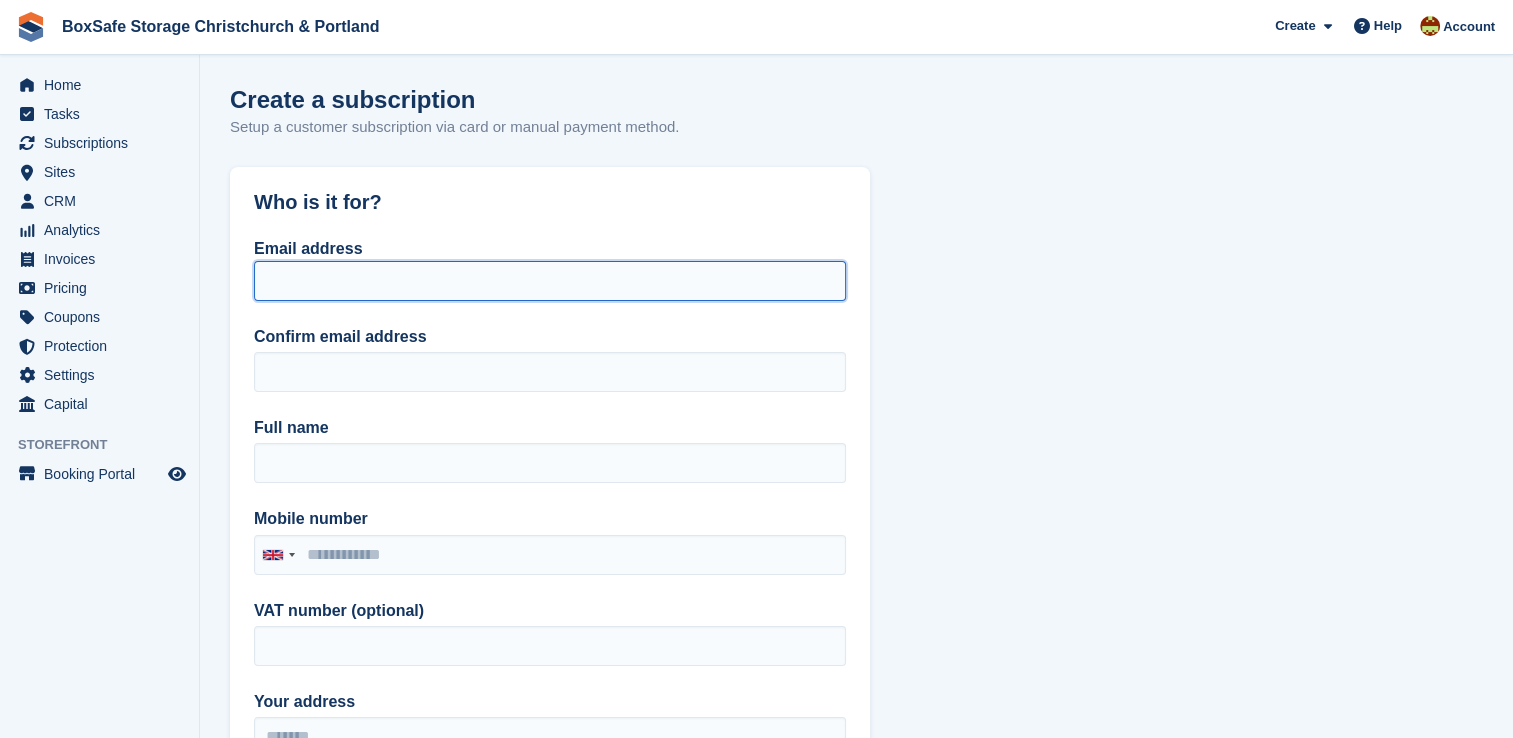 click on "Email address" at bounding box center (550, 281) 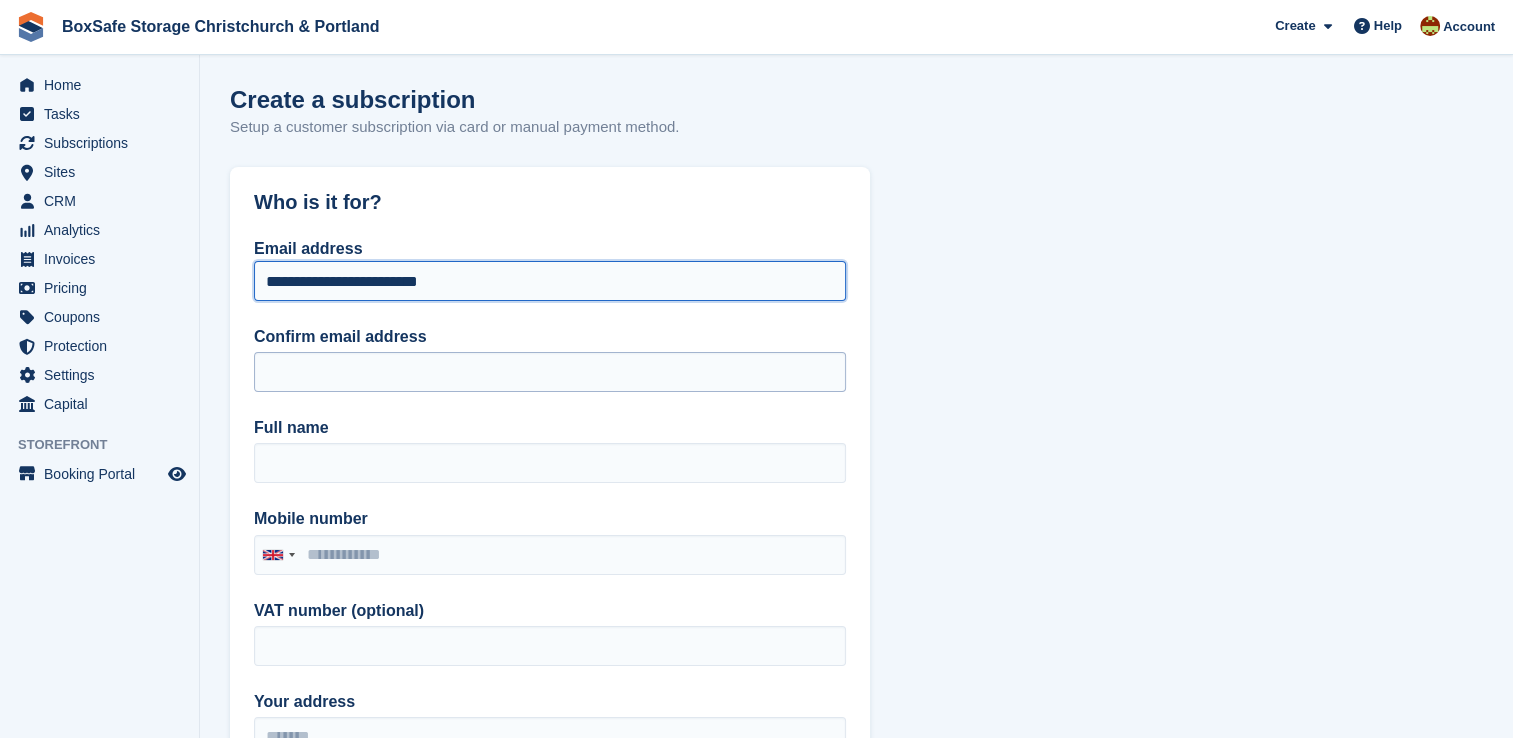 type on "**********" 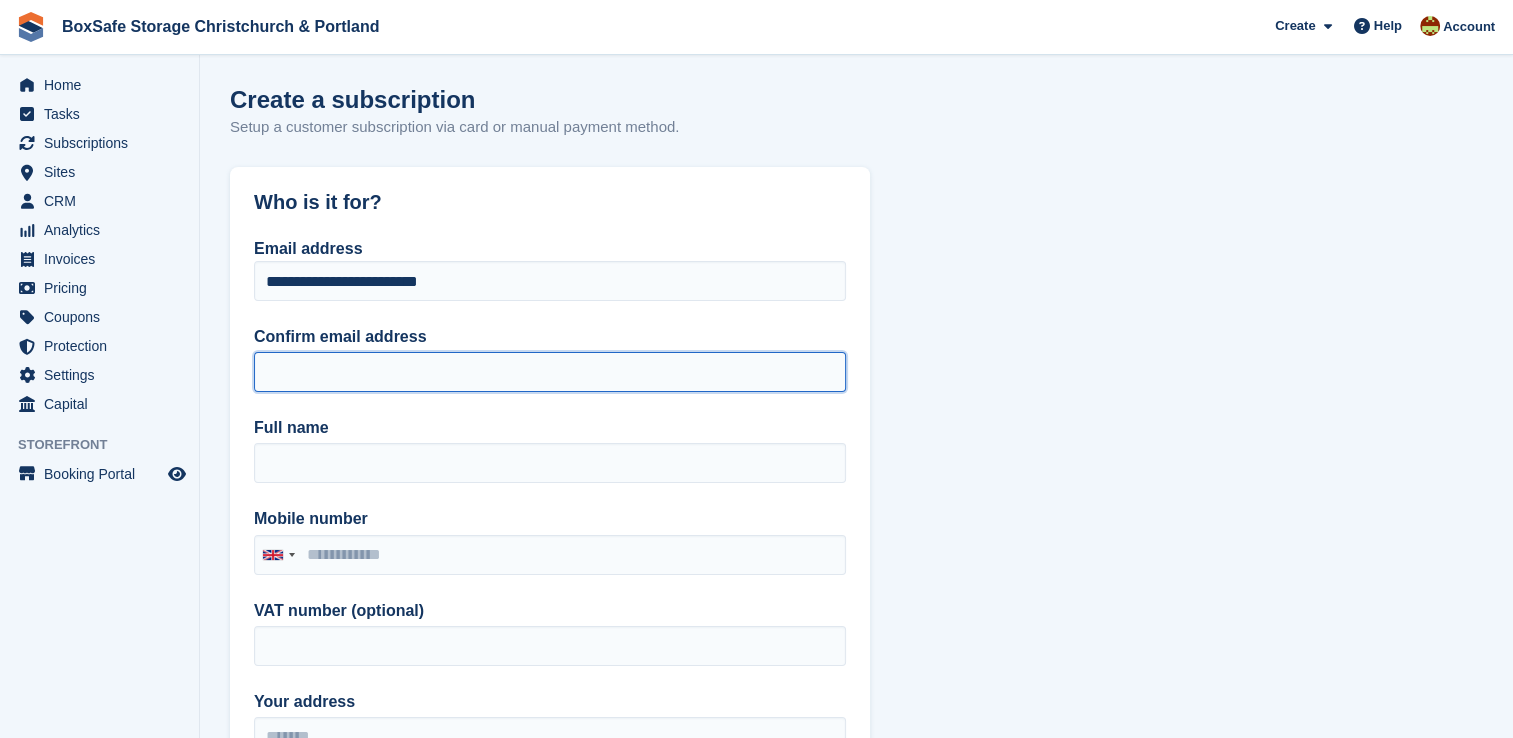 click on "Confirm email address" at bounding box center [550, 372] 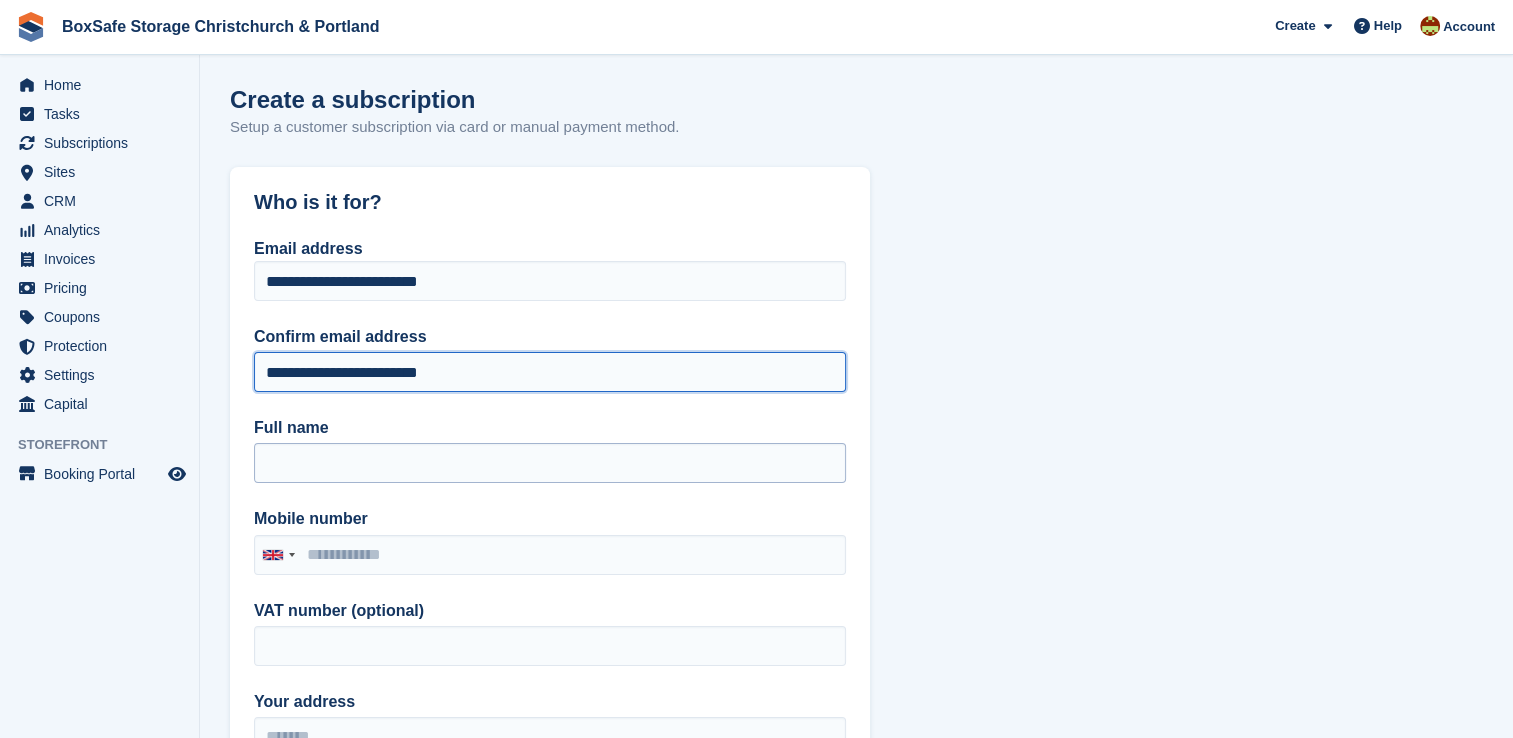 type on "**********" 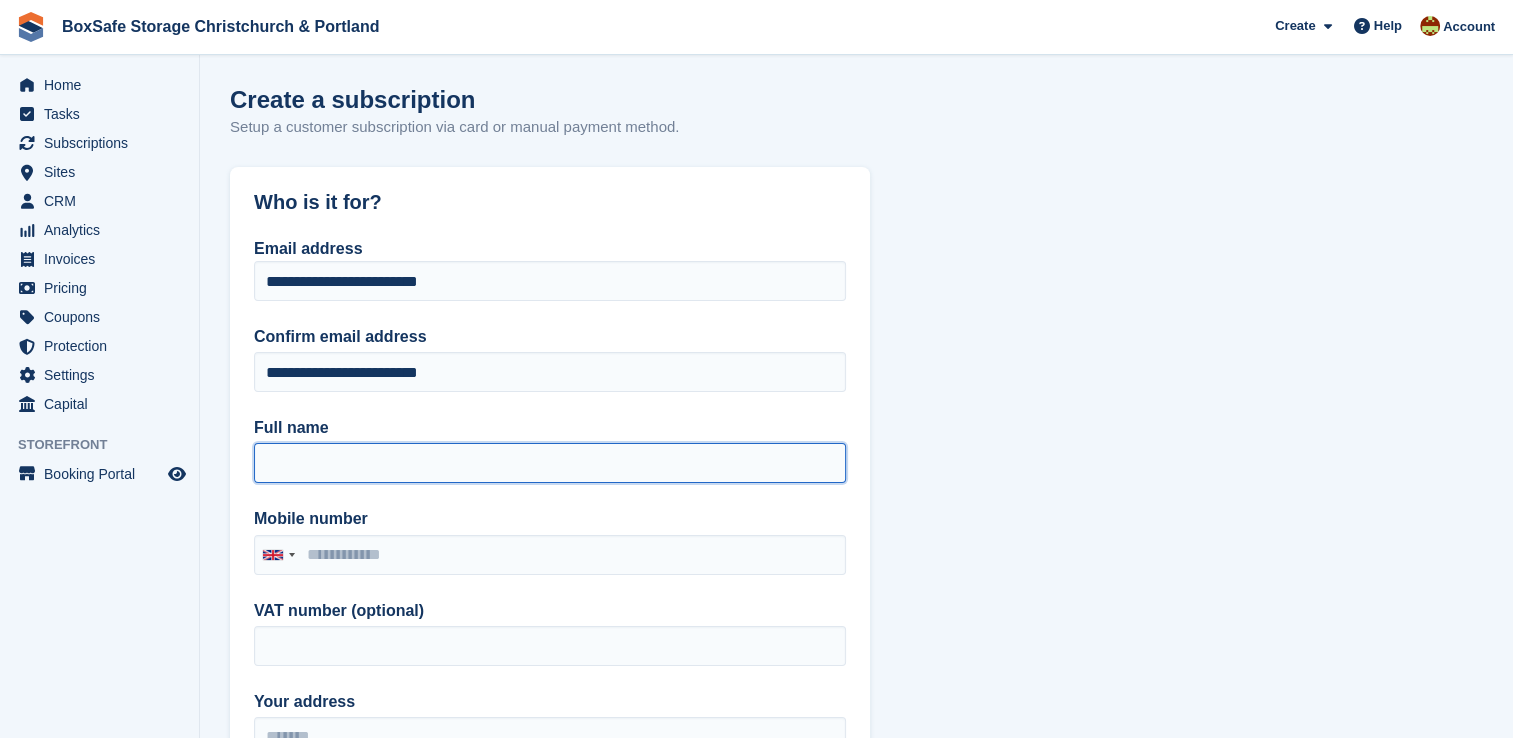 click on "Full name" at bounding box center [550, 463] 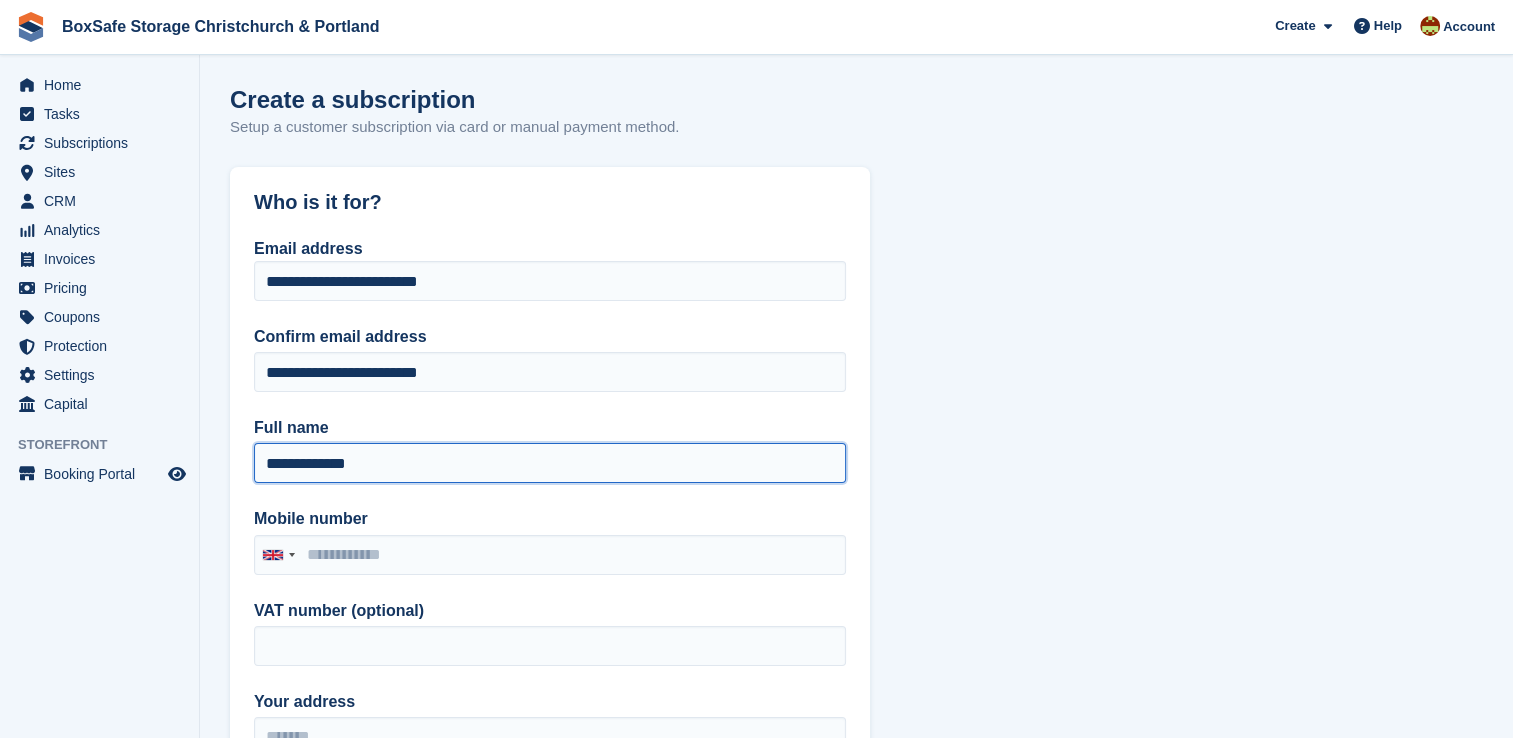 click on "**********" at bounding box center [550, 463] 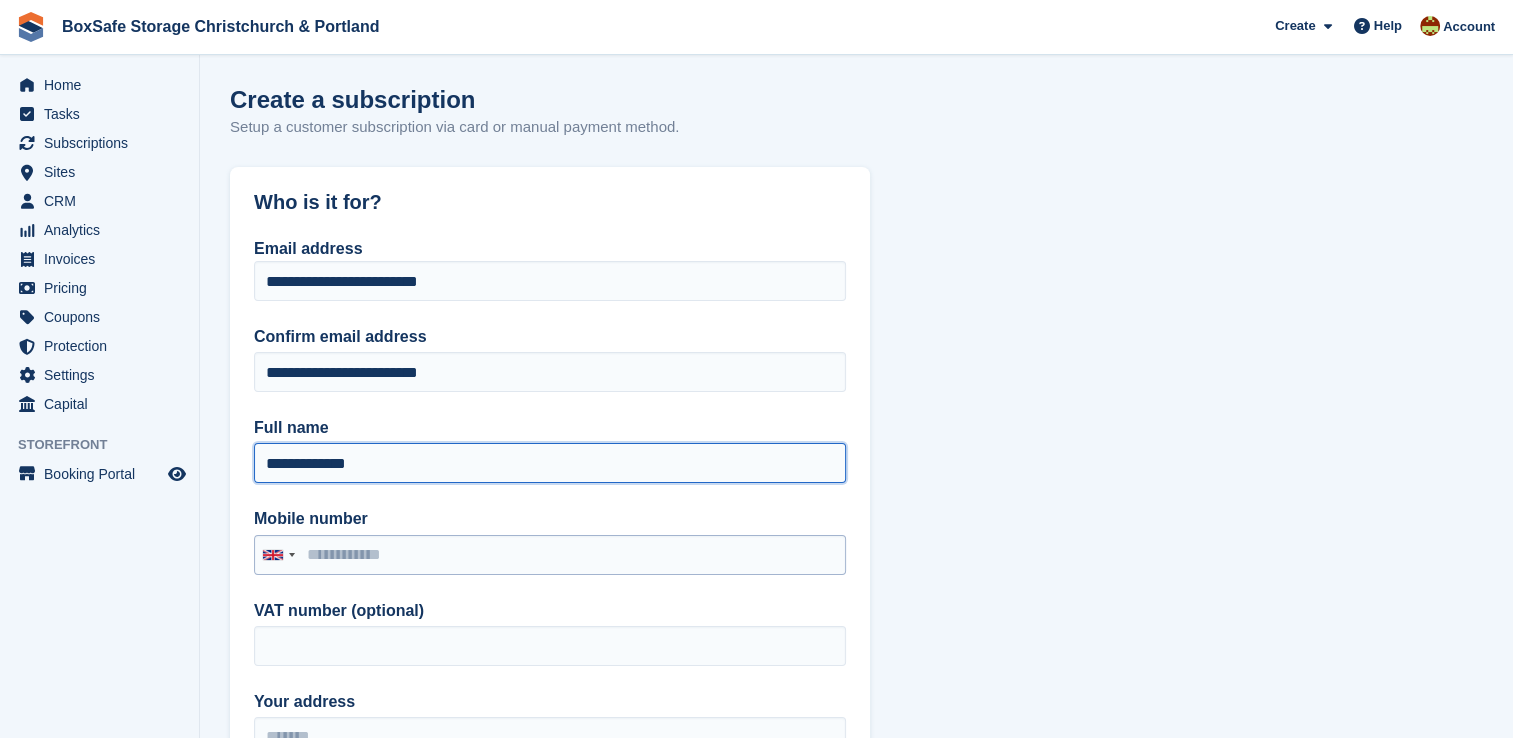 type on "**********" 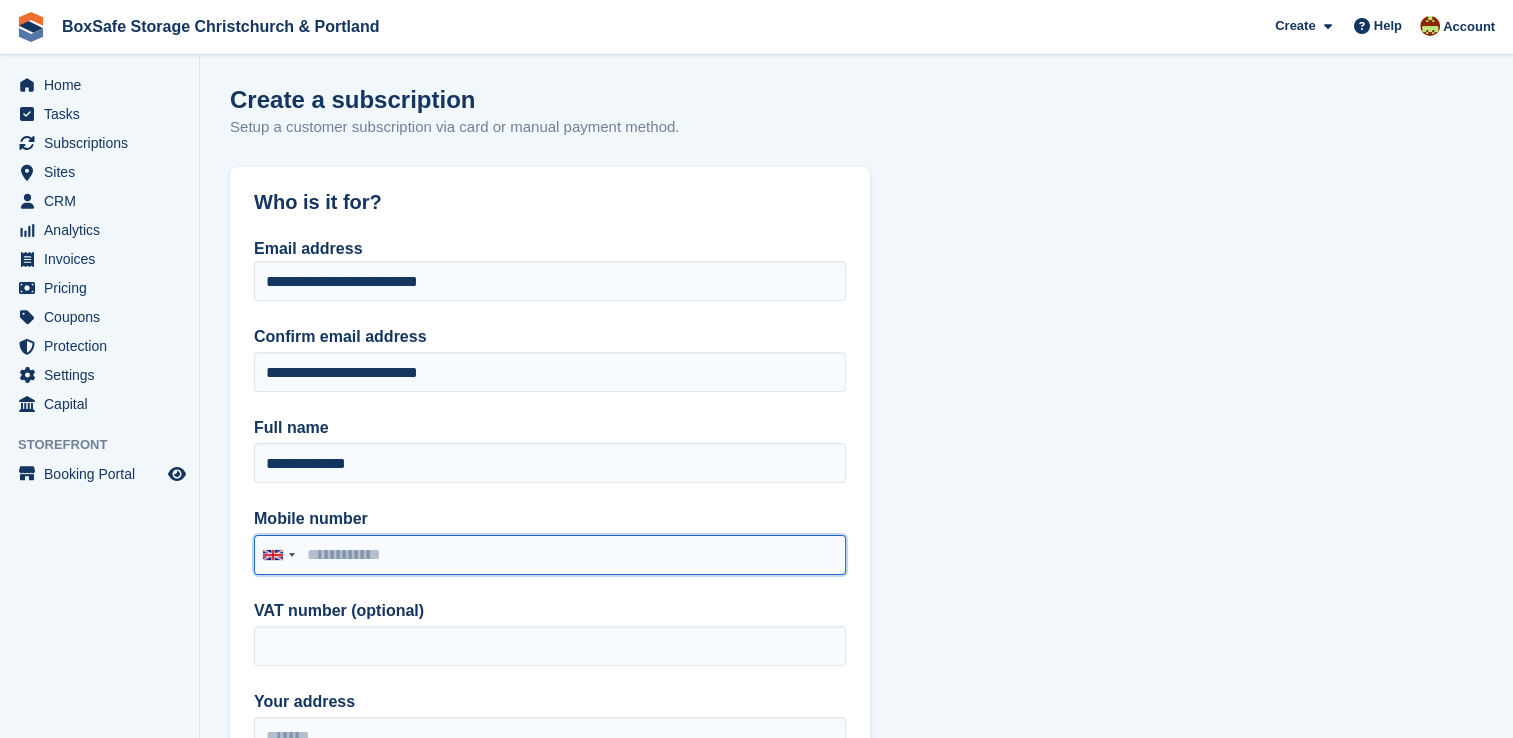 click on "Mobile number" at bounding box center (550, 555) 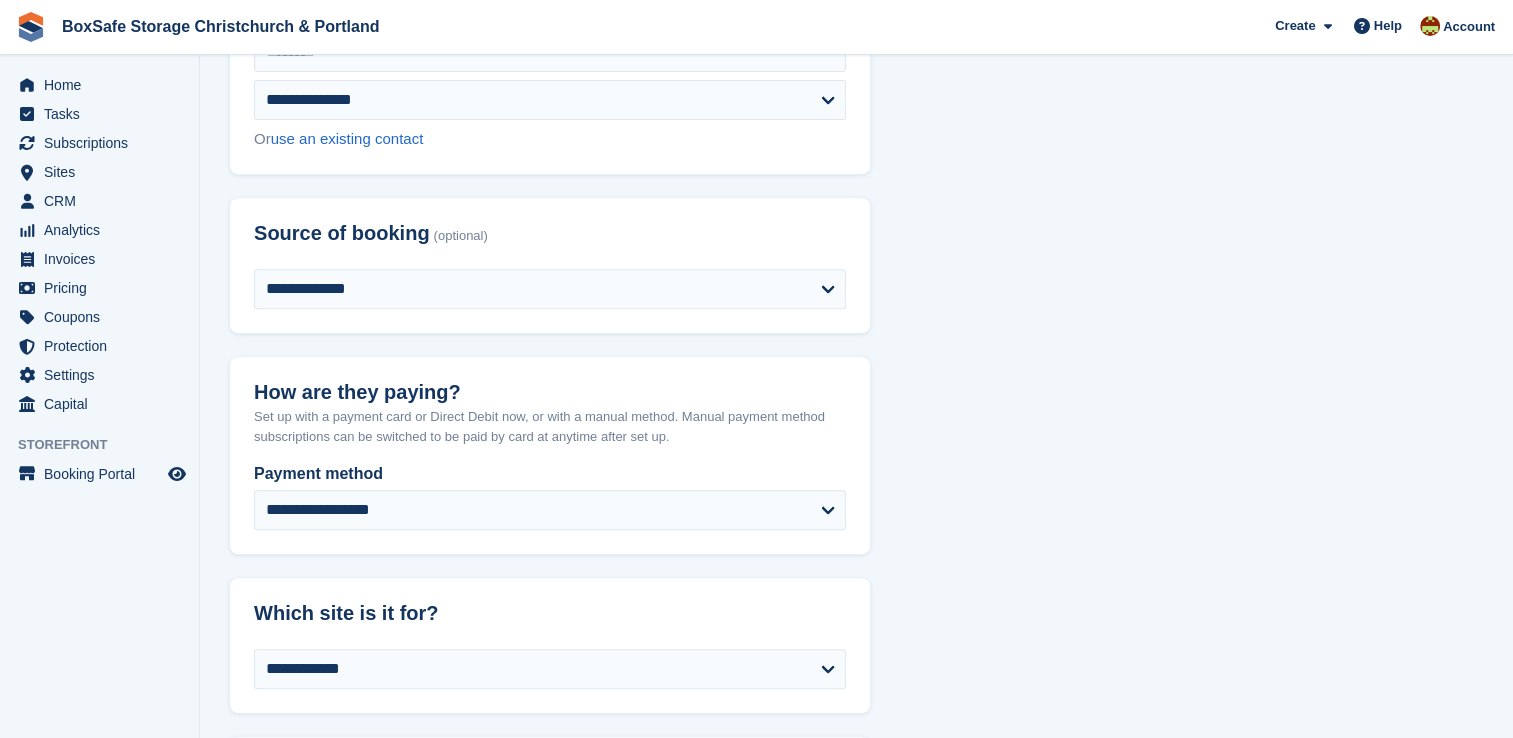 scroll, scrollTop: 864, scrollLeft: 0, axis: vertical 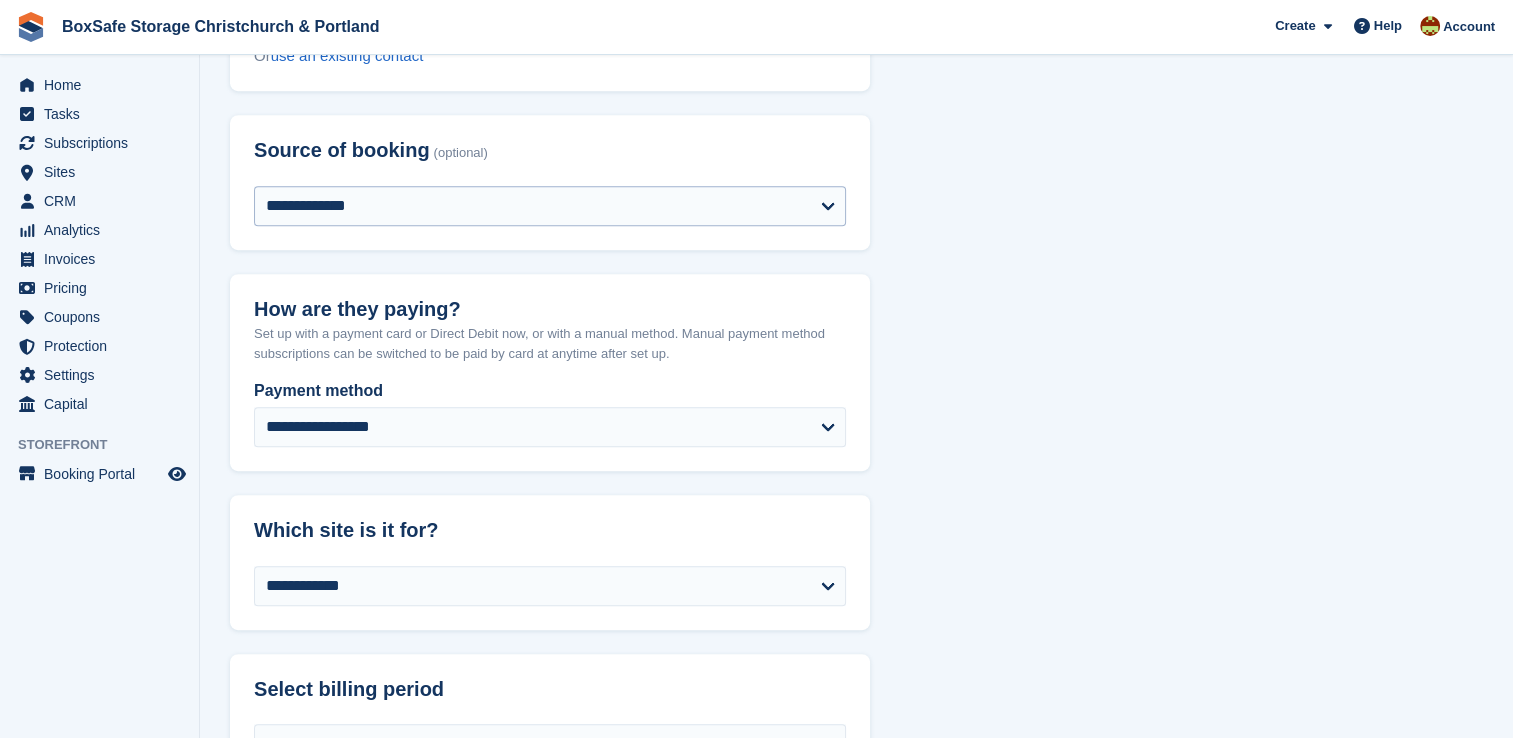 type on "**********" 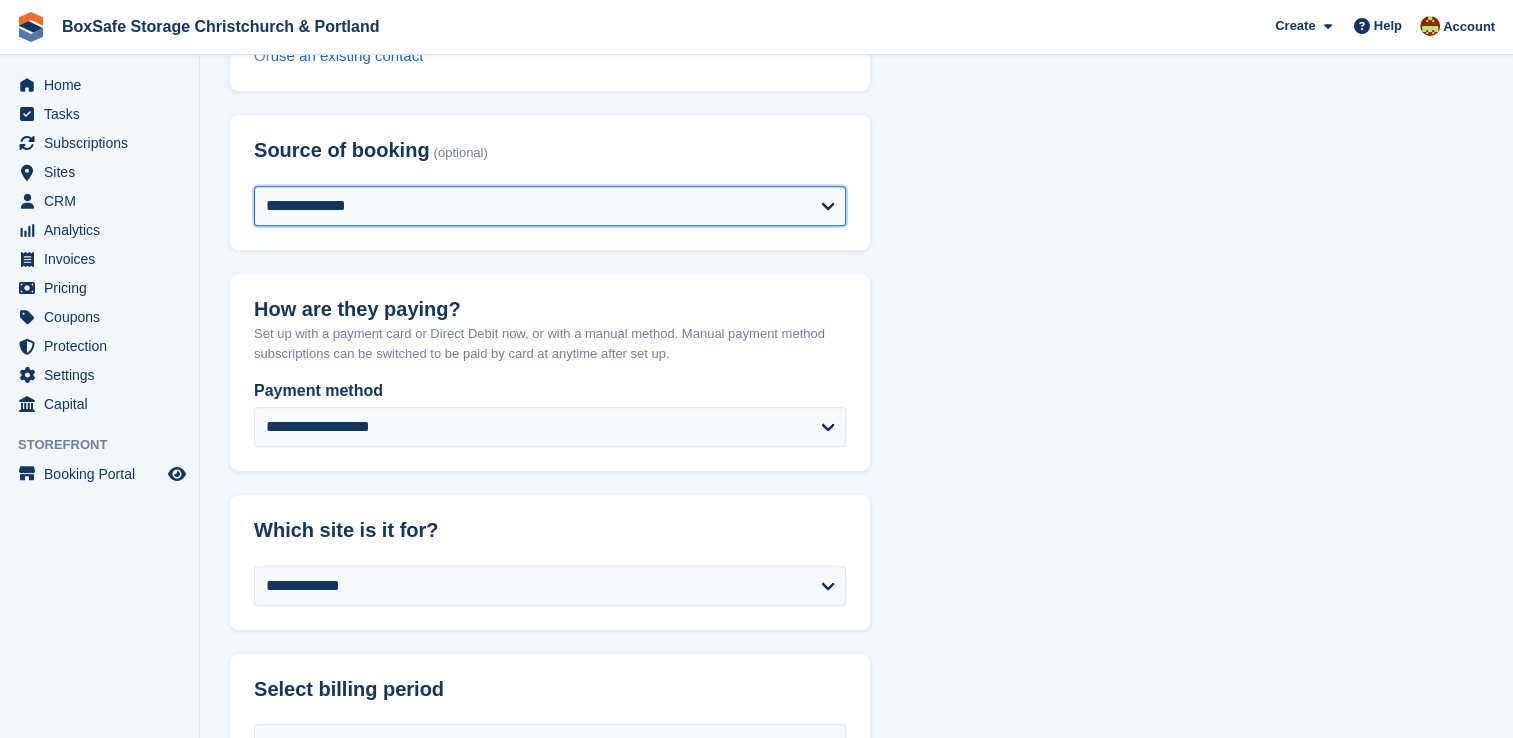 click on "**********" at bounding box center [550, 206] 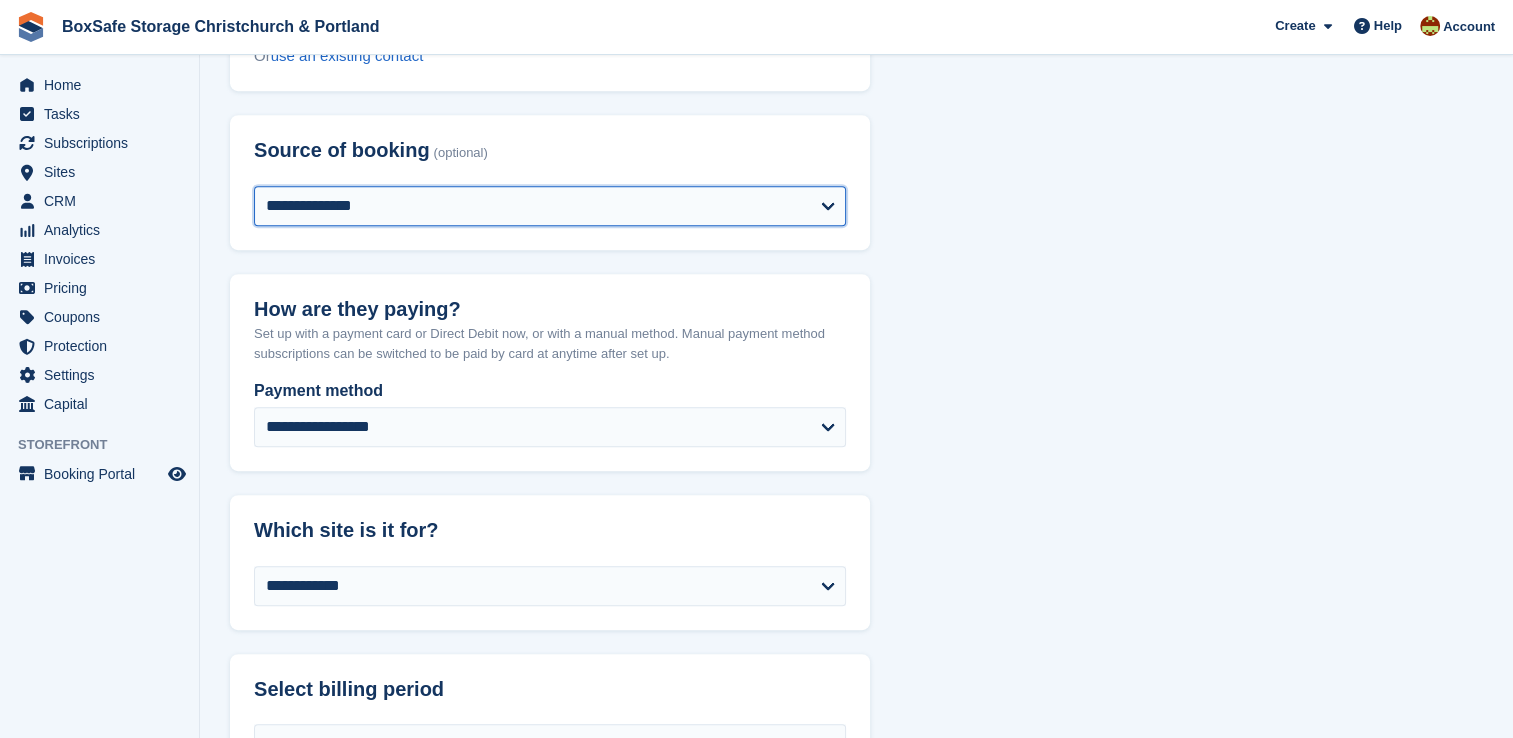 click on "**********" at bounding box center (550, 206) 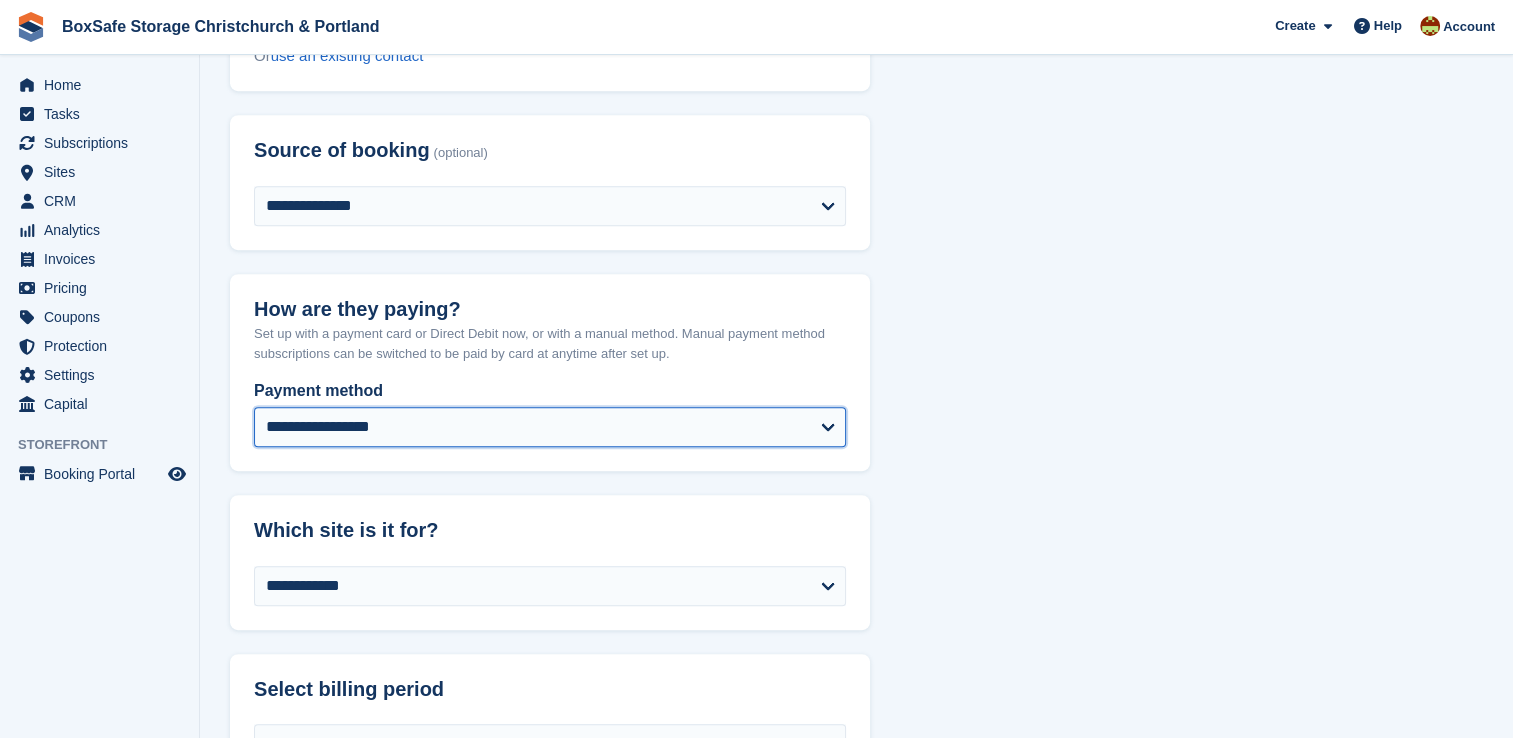 click on "**********" at bounding box center (550, 427) 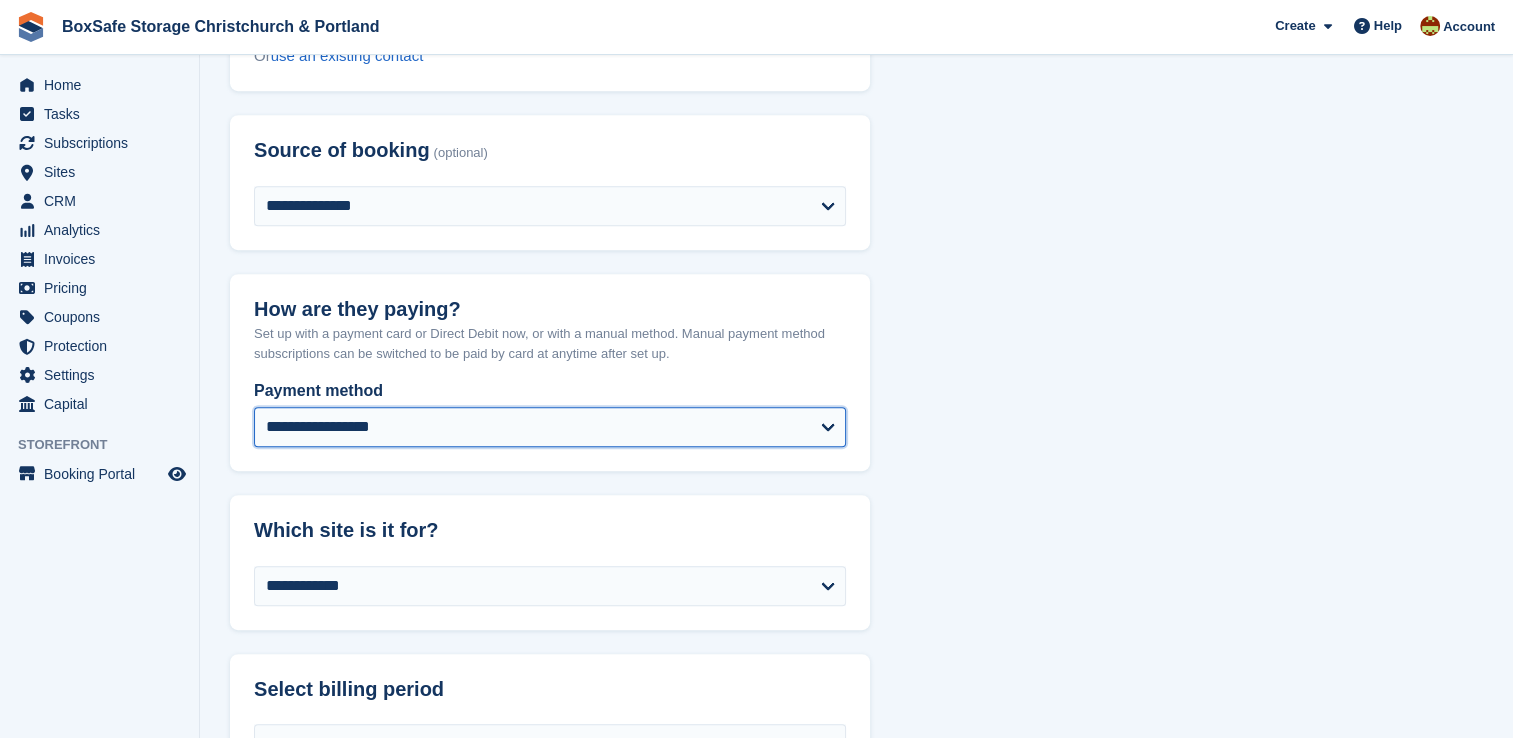 select on "*****" 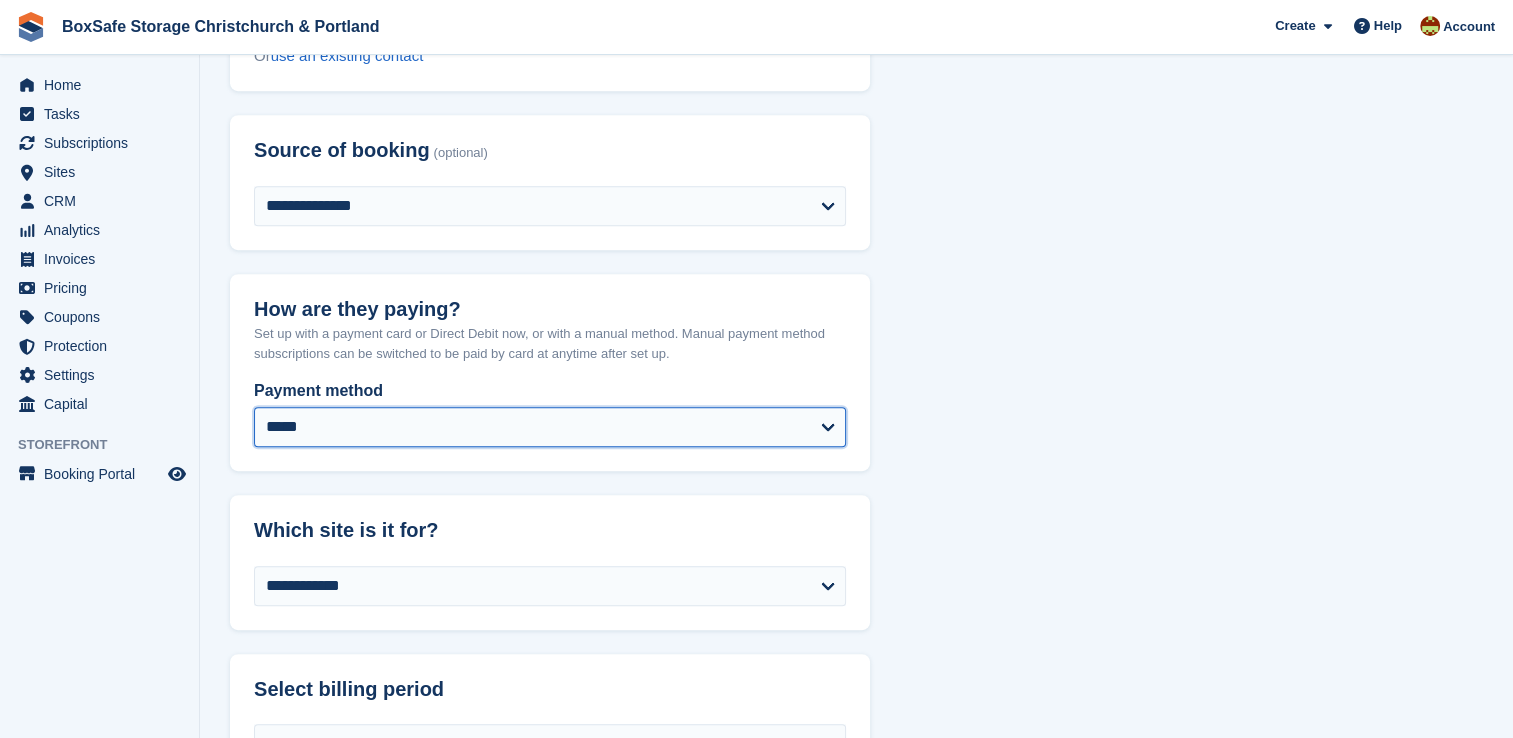 click on "**********" at bounding box center [550, 427] 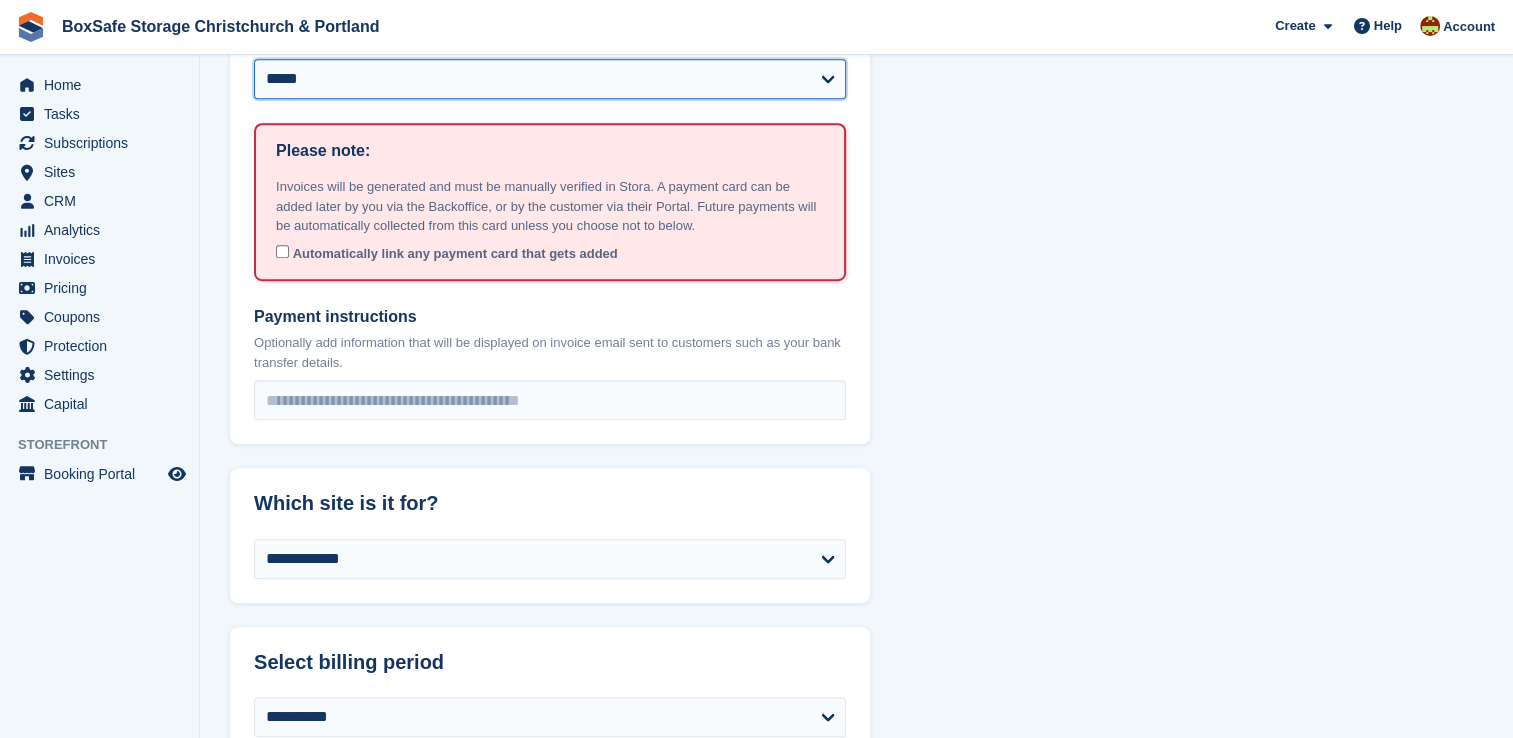 scroll, scrollTop: 1357, scrollLeft: 0, axis: vertical 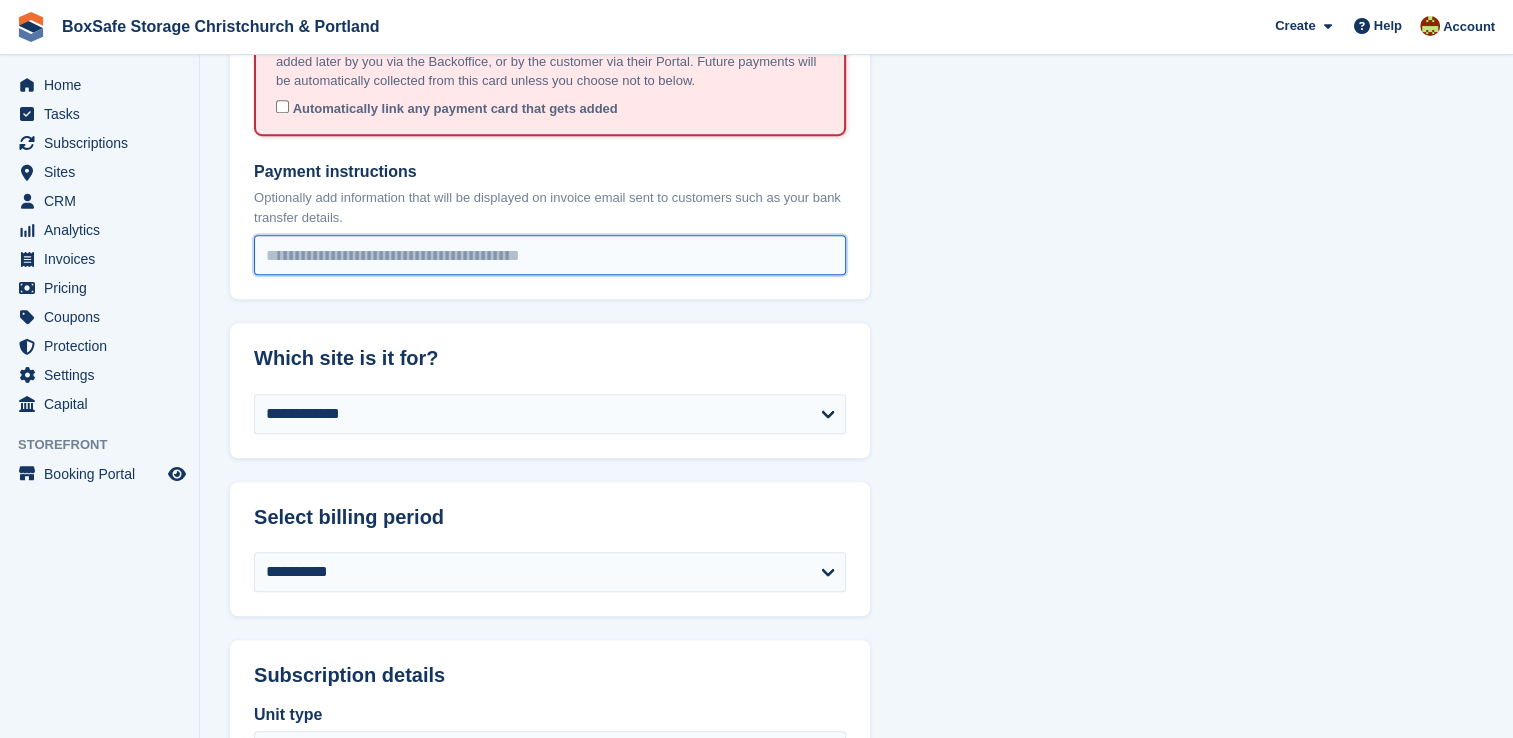 click on "Payment instructions" at bounding box center [550, 255] 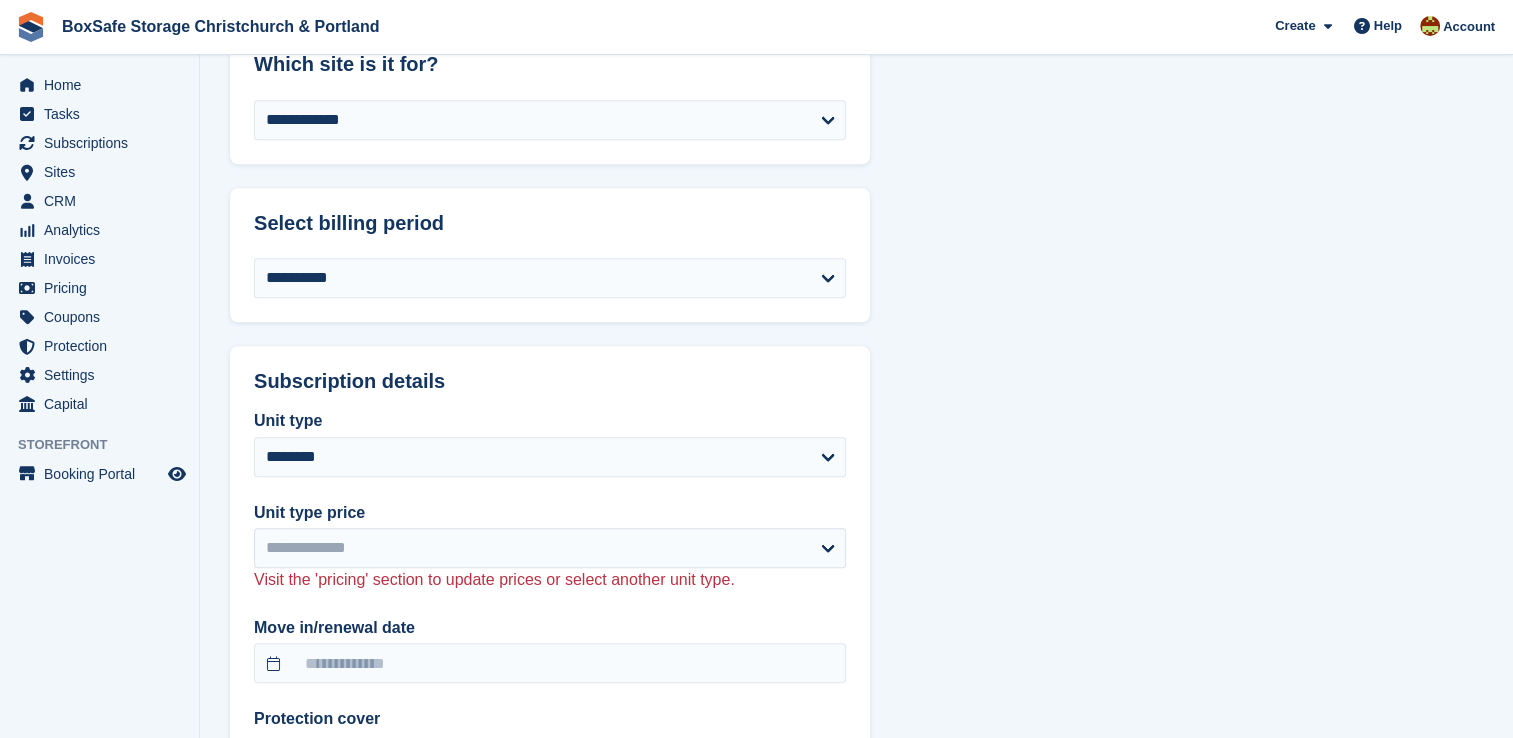 scroll, scrollTop: 1760, scrollLeft: 0, axis: vertical 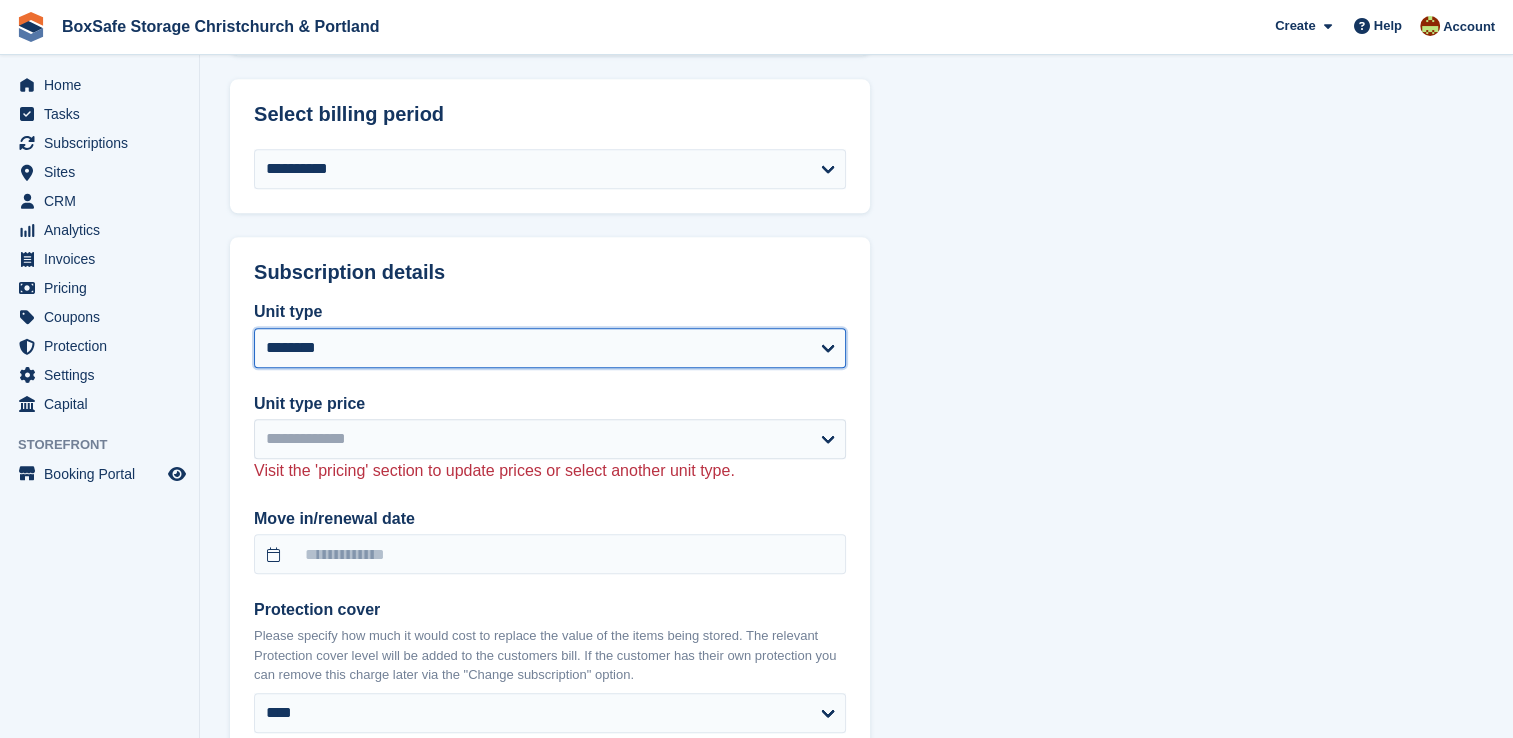 click on "**********" at bounding box center [550, 348] 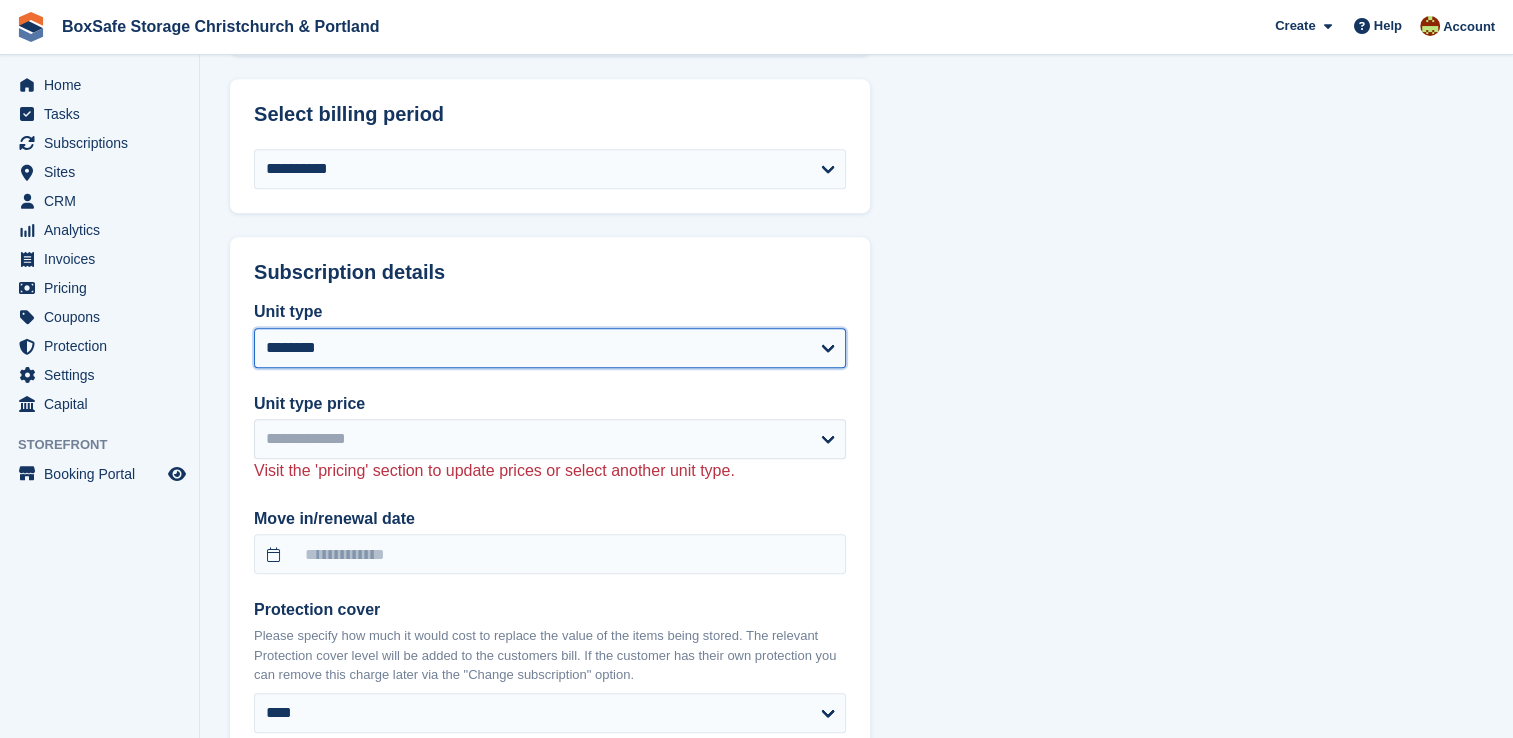select on "****" 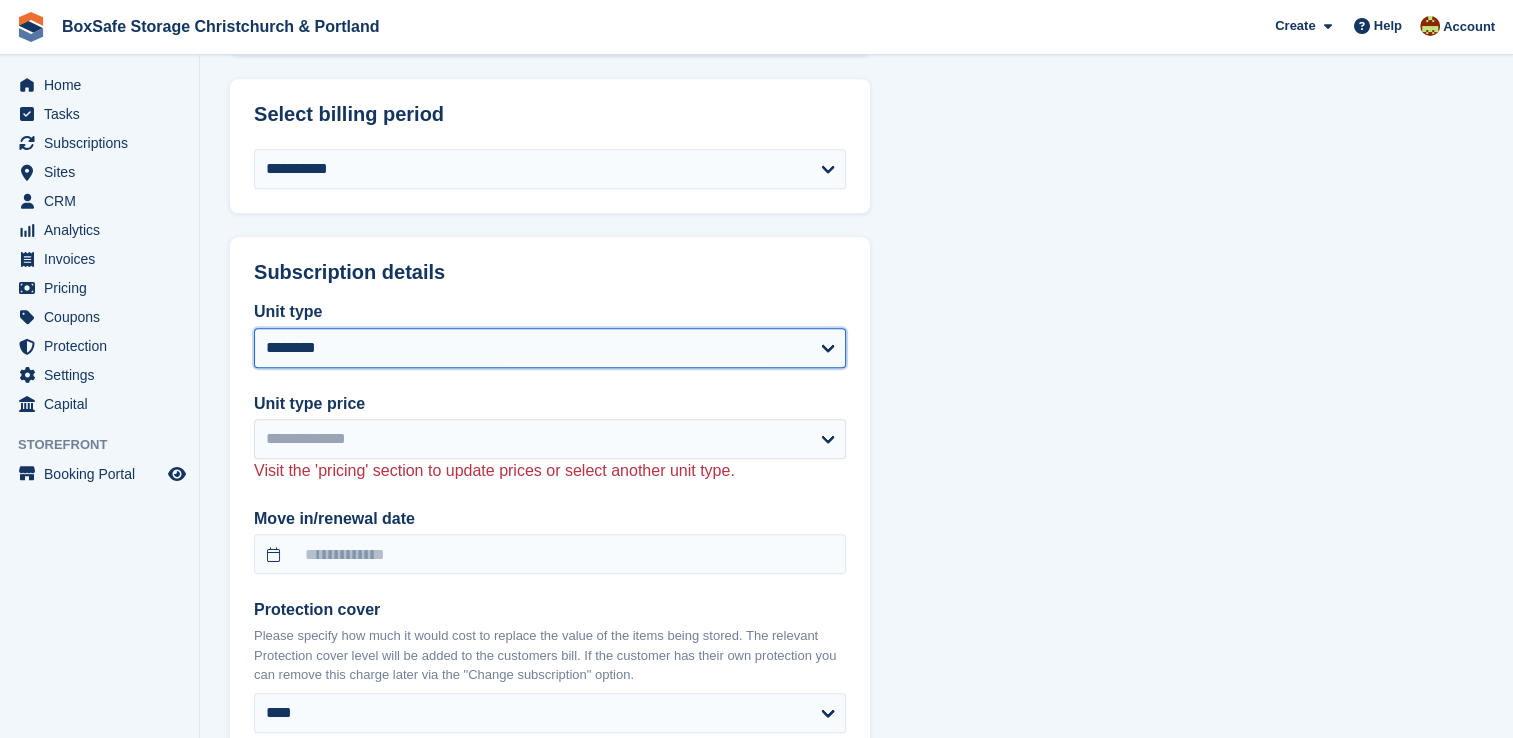 select on "*****" 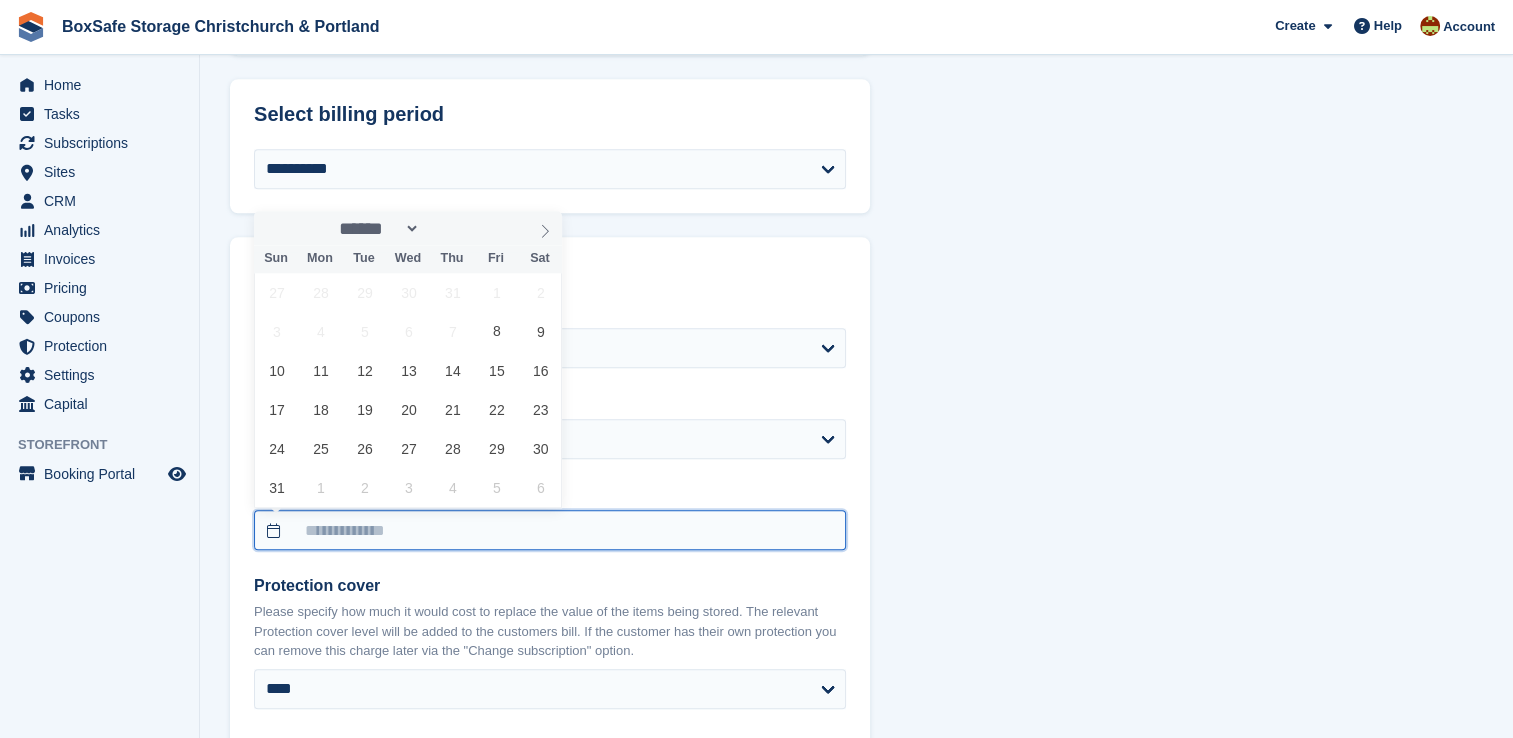 click at bounding box center [550, 530] 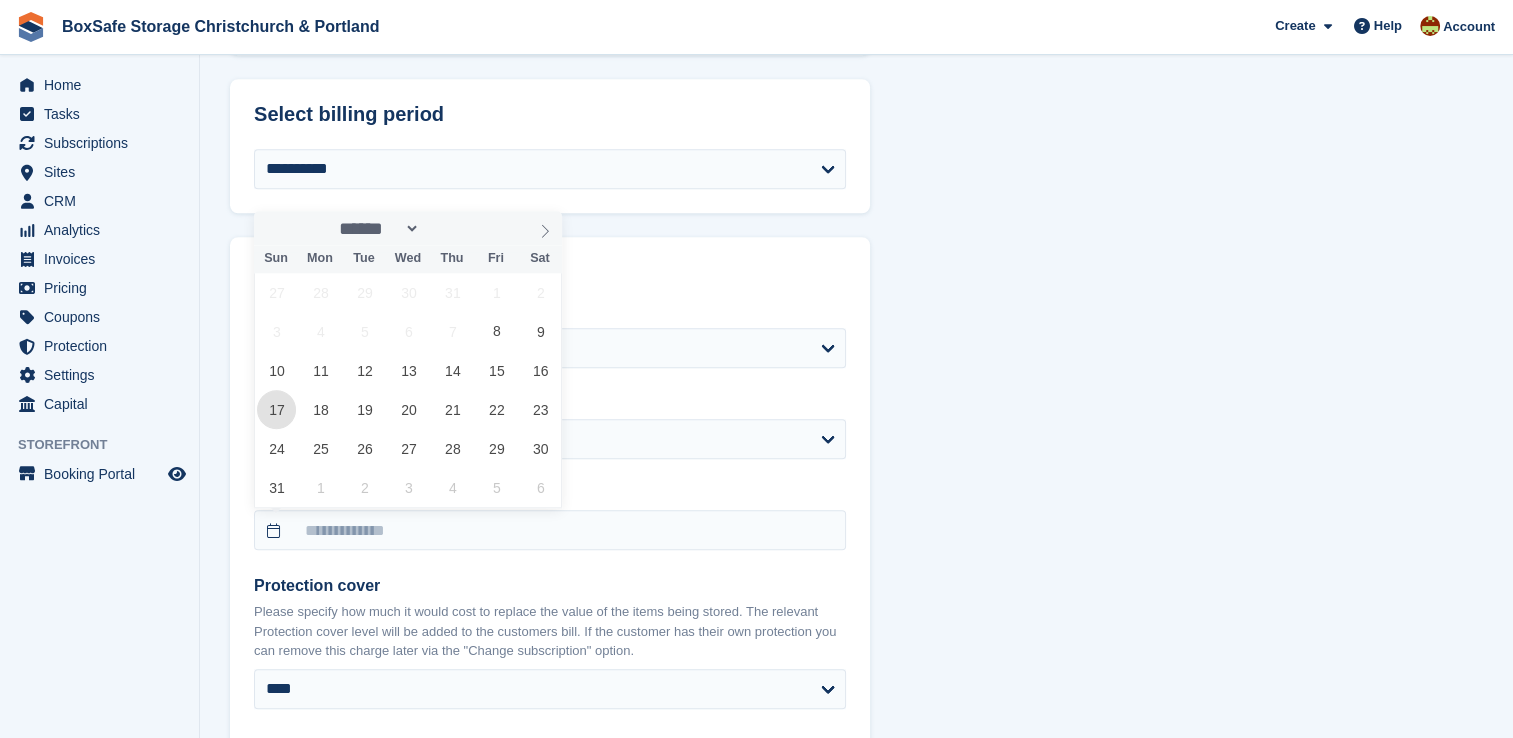 click on "17" at bounding box center (276, 409) 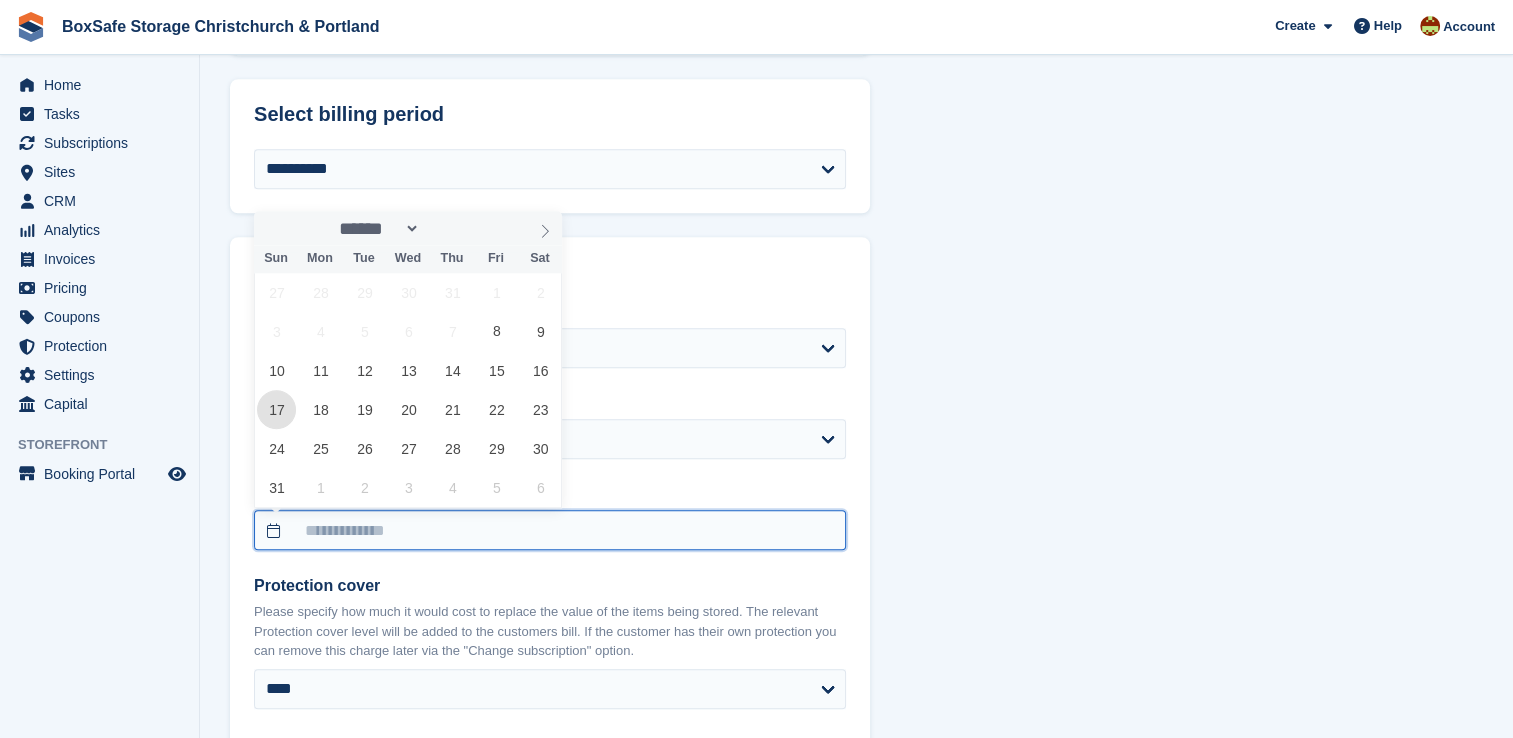 type on "**********" 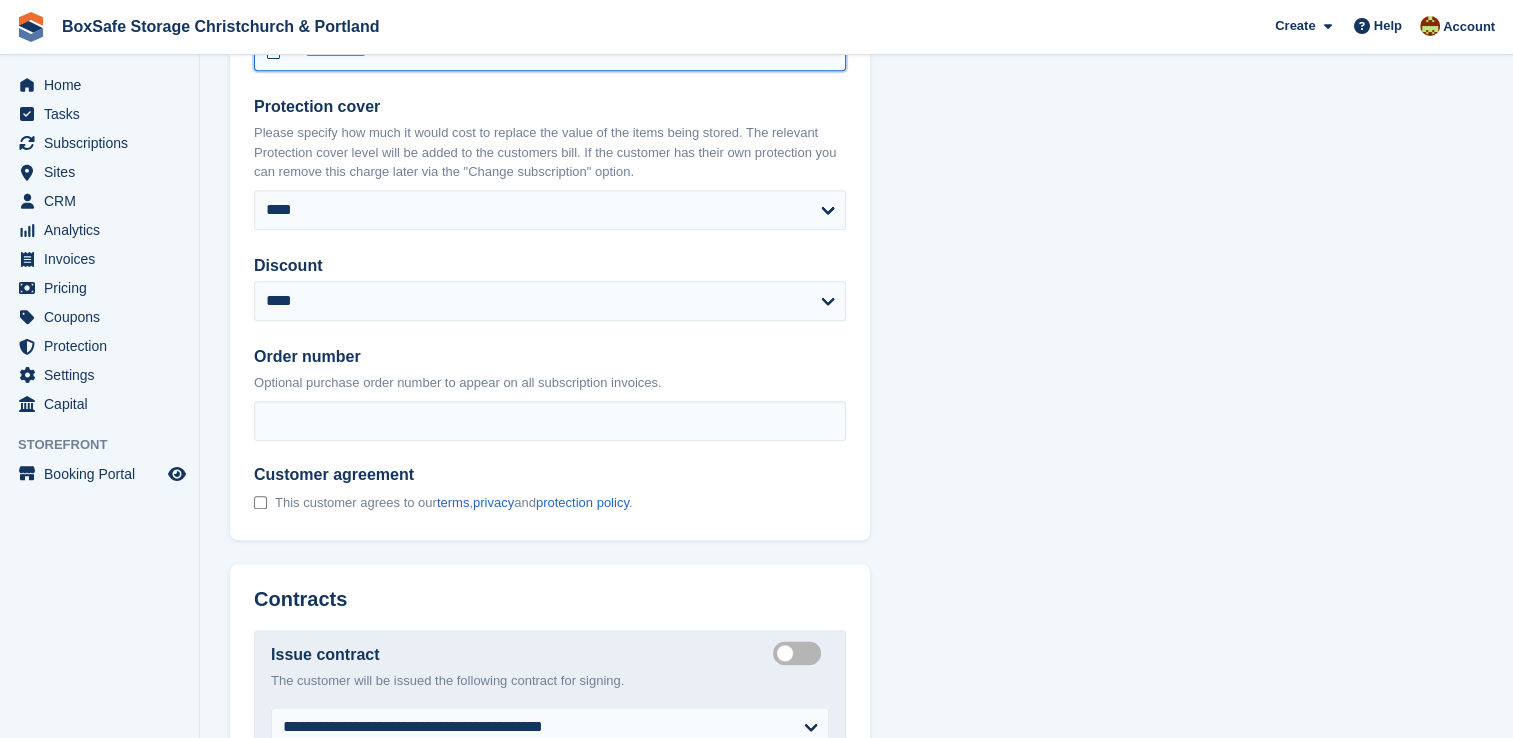 scroll, scrollTop: 2262, scrollLeft: 0, axis: vertical 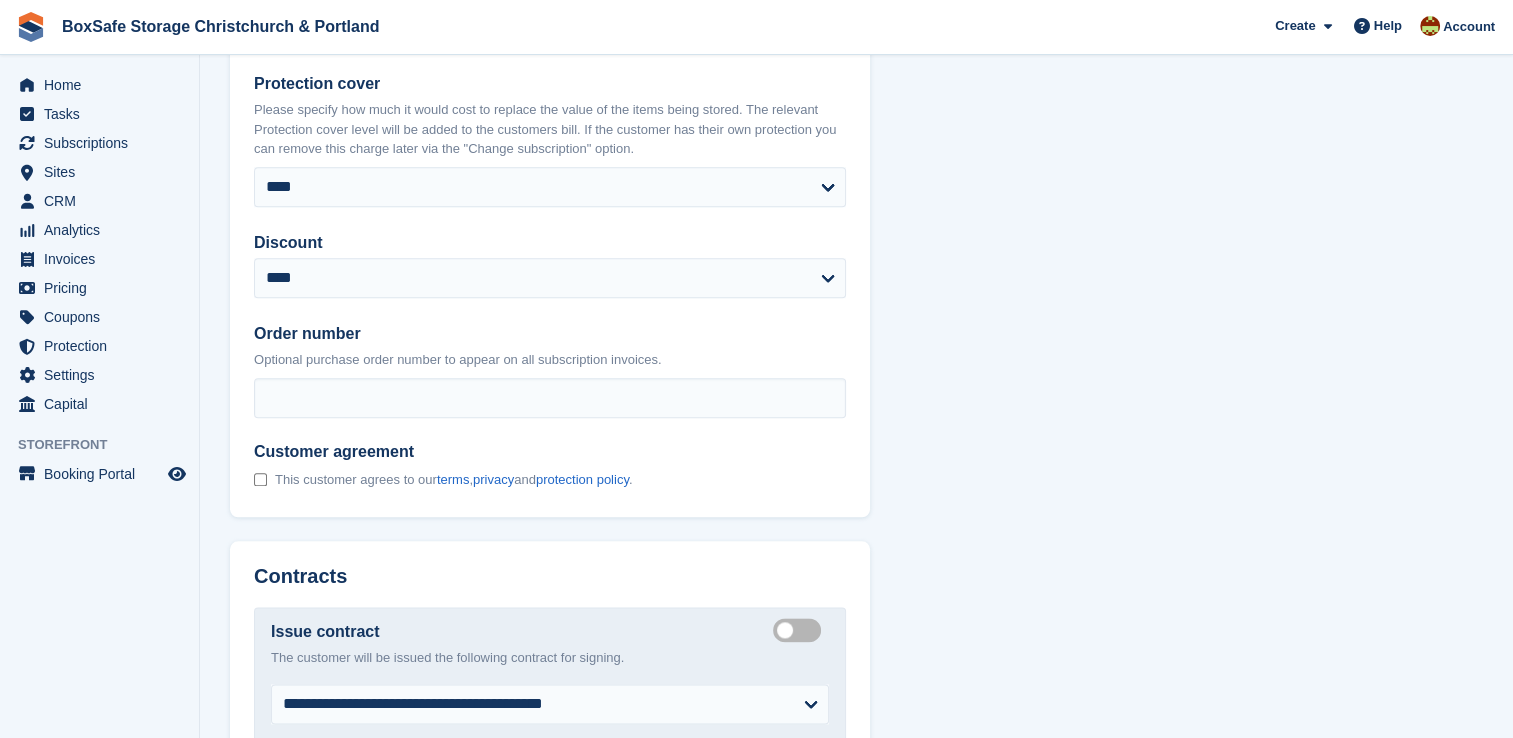 click on "Protection cover
Please specify how much it would cost to replace the value of the items being stored. The relevant Protection cover level will be added to the customers bill. If the customer has their own protection you can remove this charge later via the "Change subscription" option.
****
***
******
******
******
******
*******
*******
*******
*******" at bounding box center (550, 139) 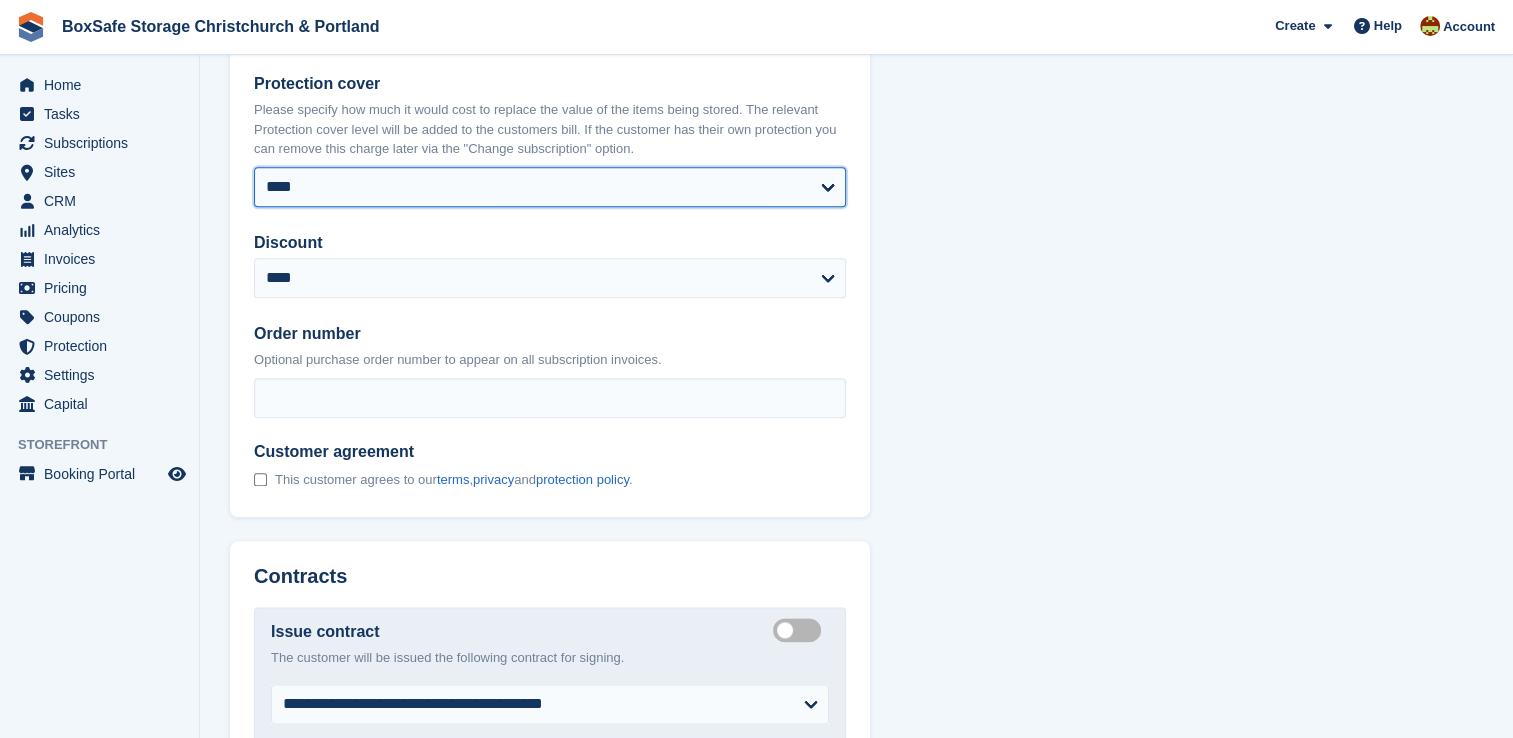 click on "****
***
******
******
******
******
*******
*******
*******
*******" at bounding box center [550, 187] 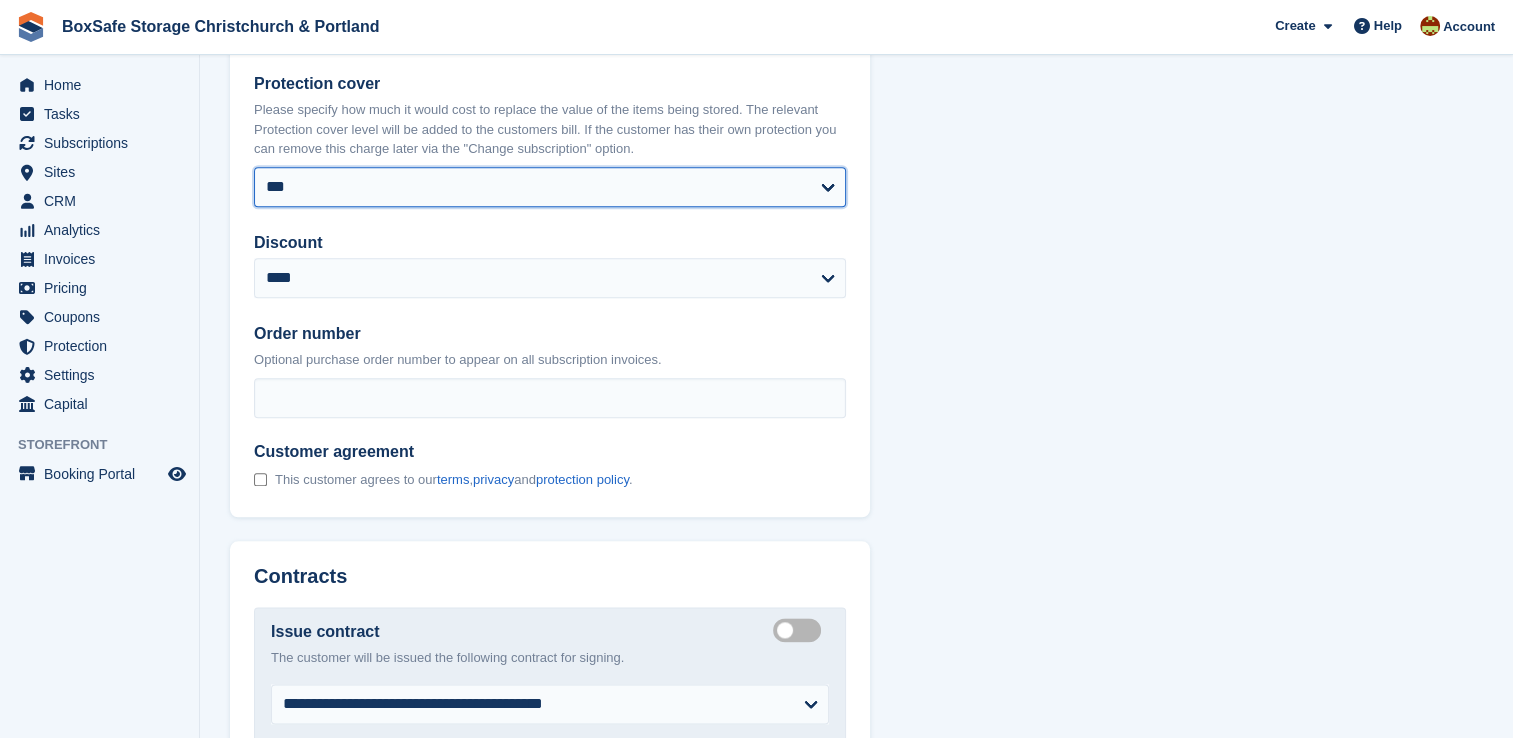 click on "****
***
******
******
******
******
*******
*******
*******
*******" at bounding box center (550, 187) 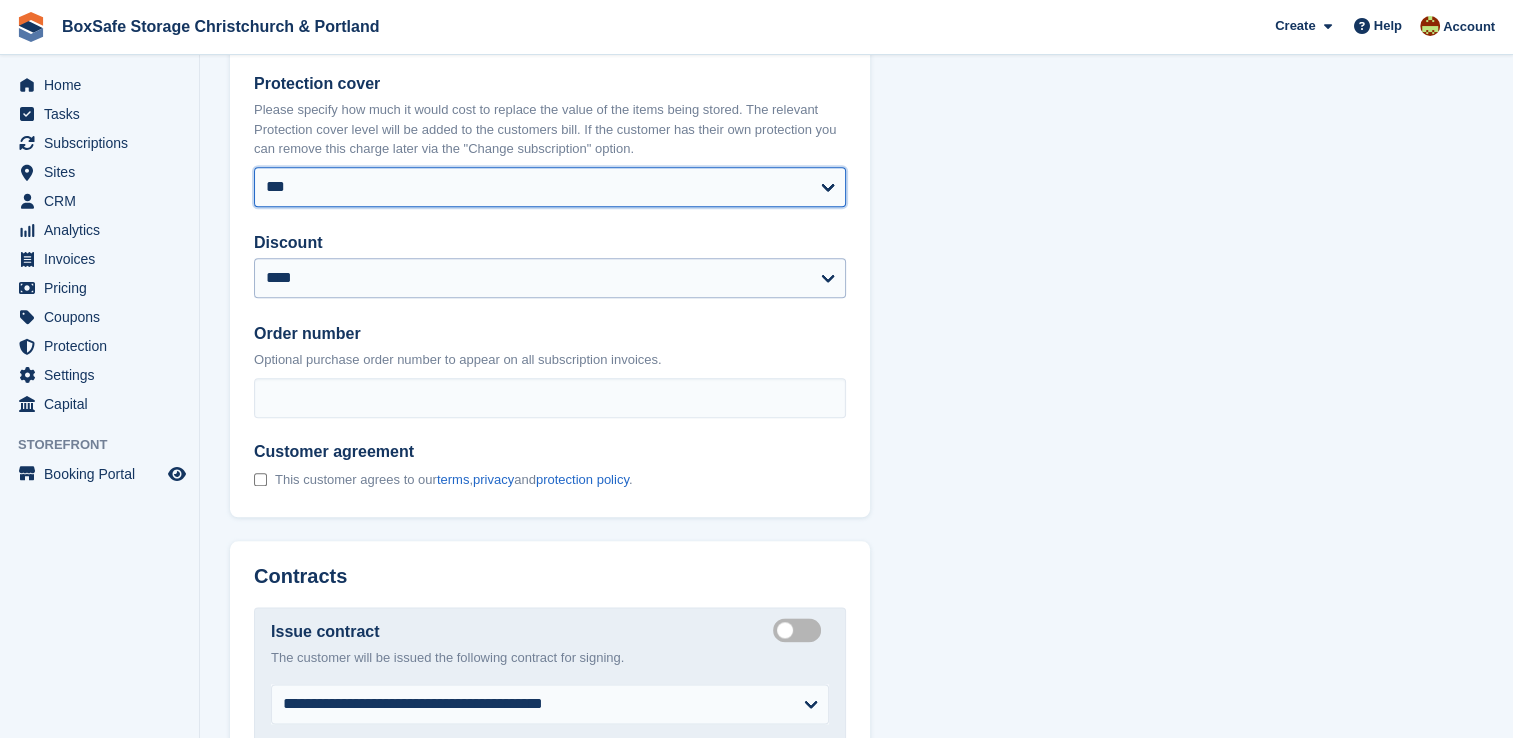 select on "*****" 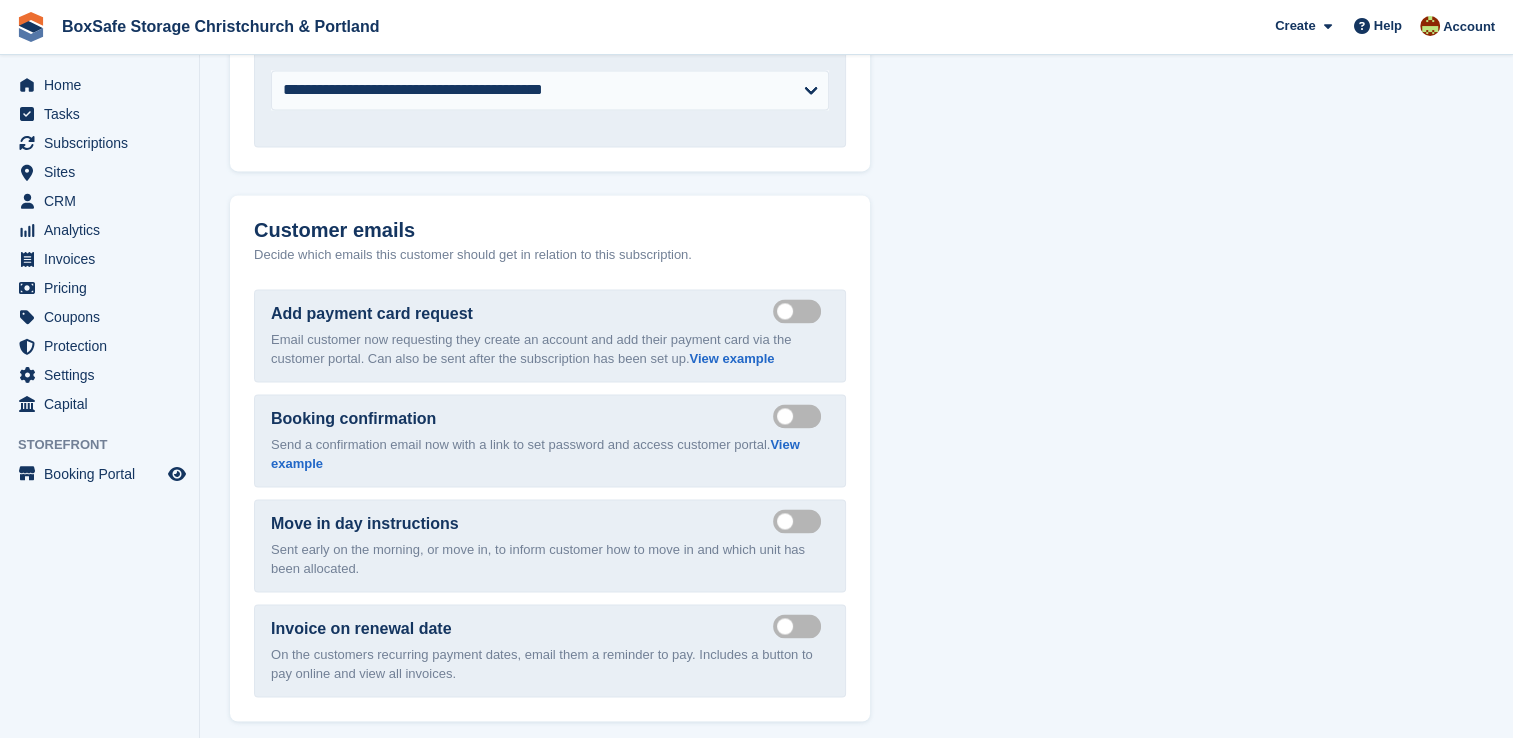 scroll, scrollTop: 3288, scrollLeft: 0, axis: vertical 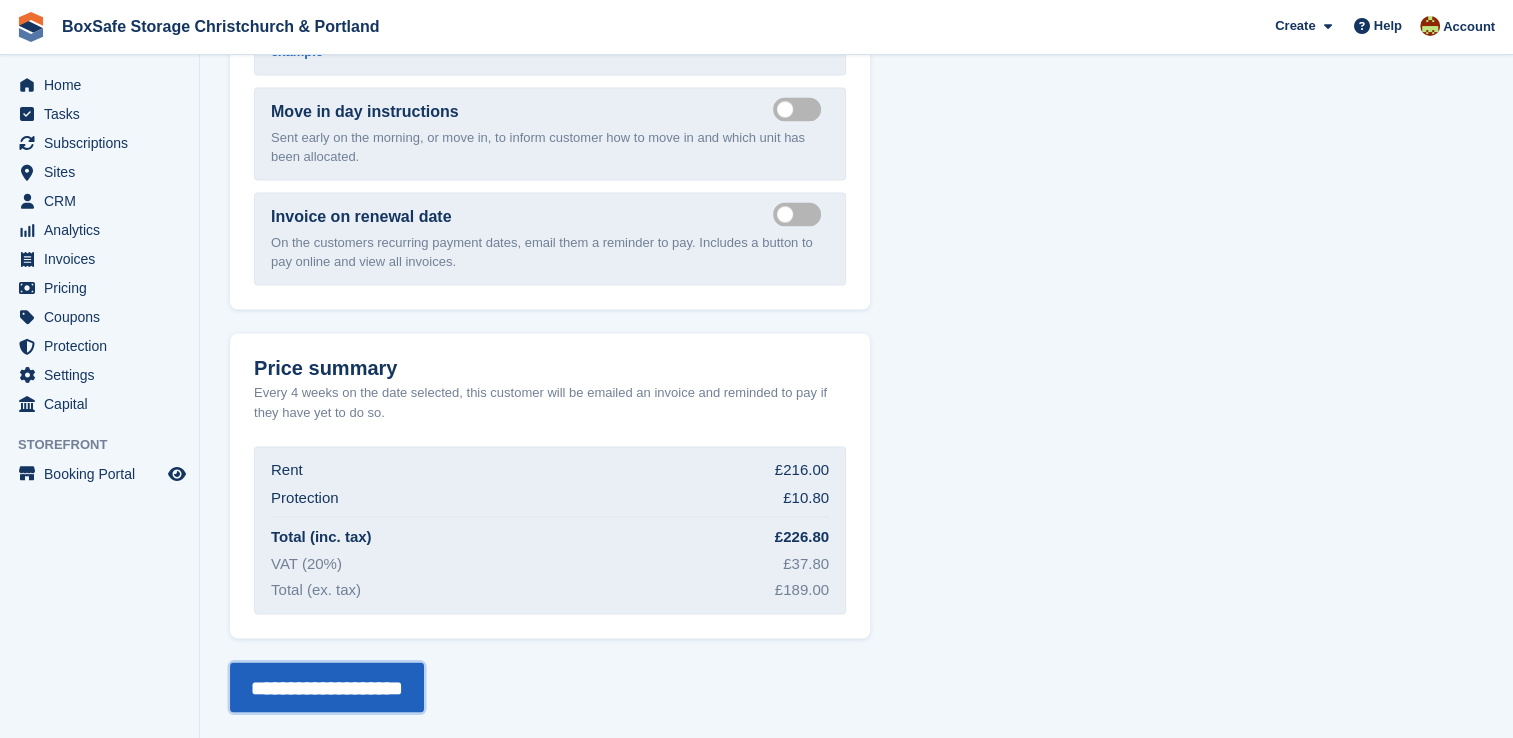 click on "**********" at bounding box center [327, 687] 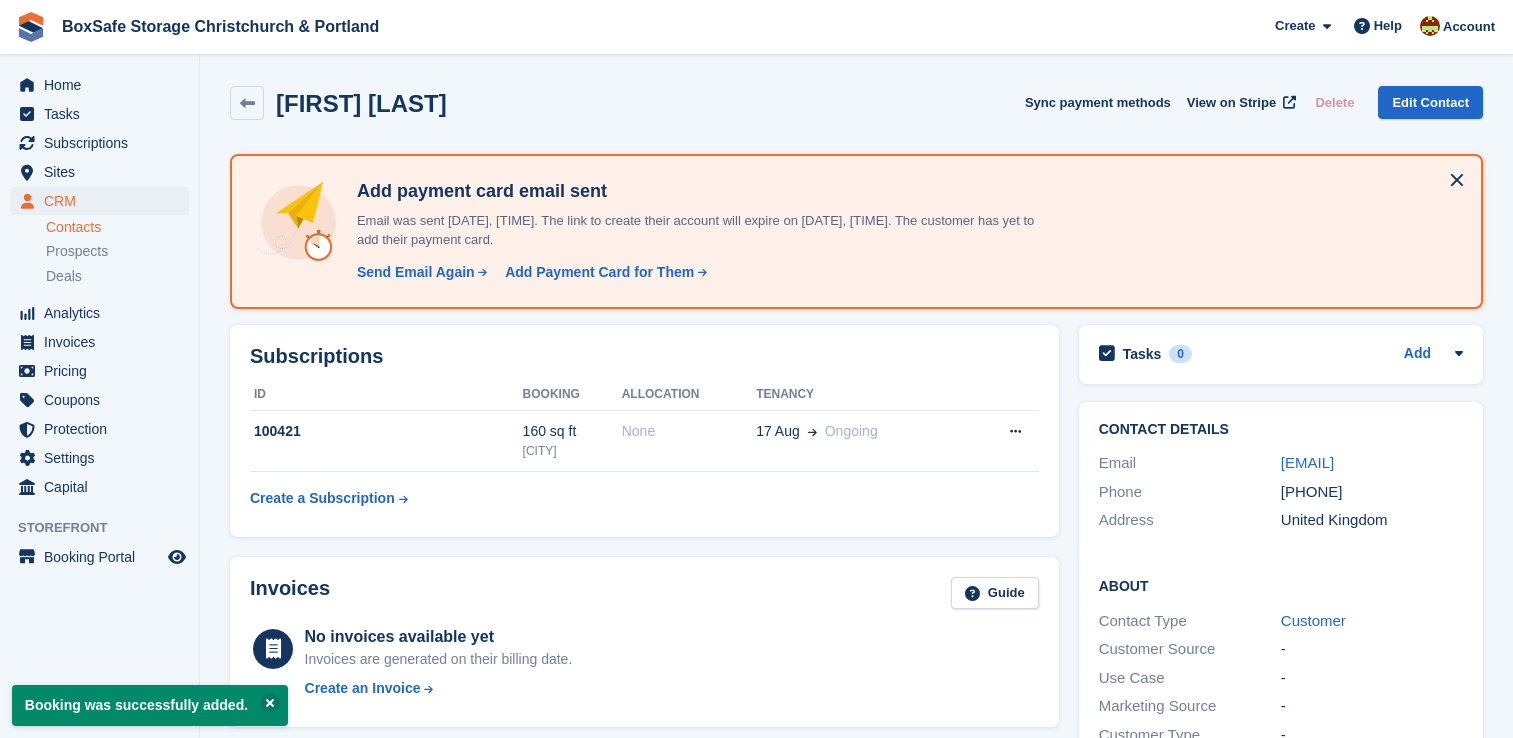 scroll, scrollTop: 0, scrollLeft: 0, axis: both 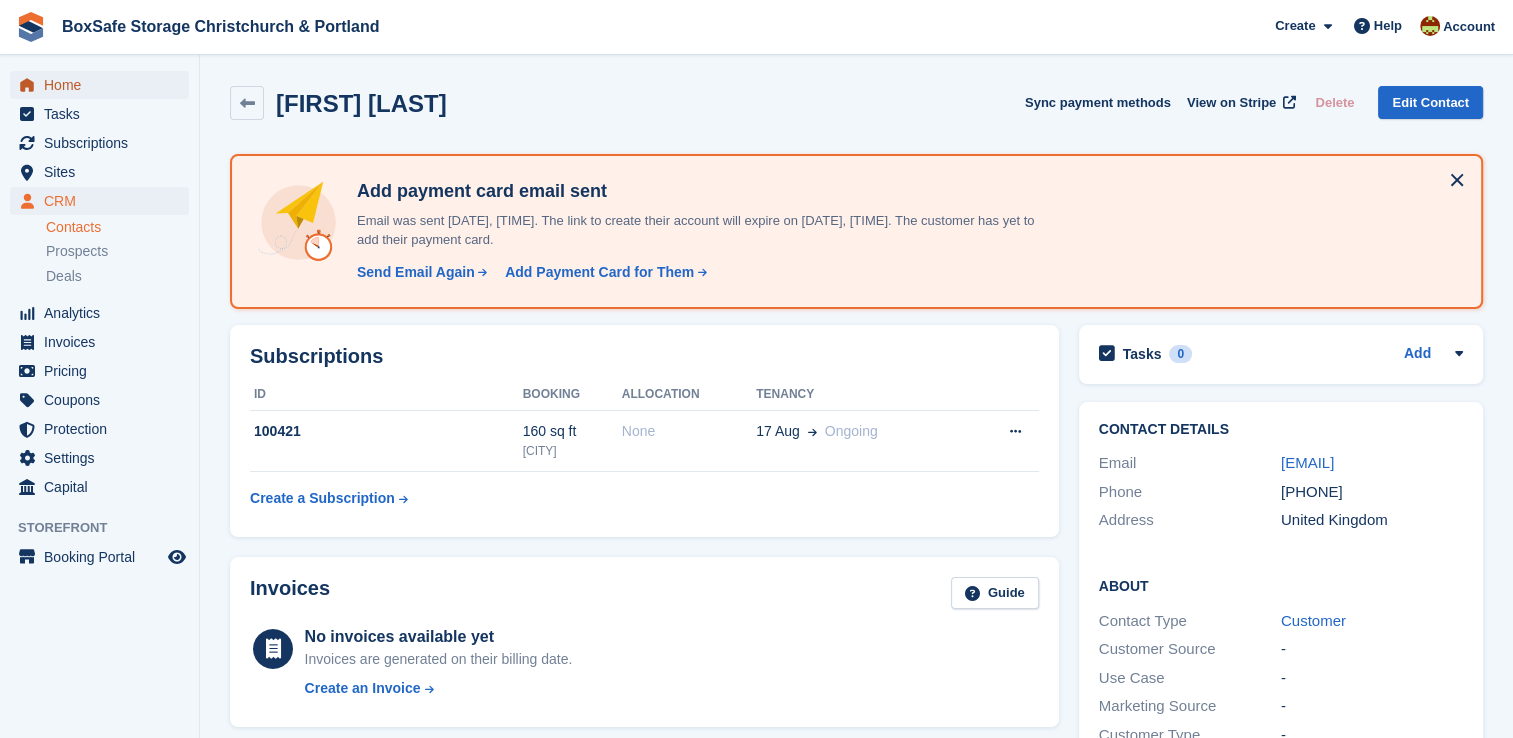 click on "Home" at bounding box center [104, 85] 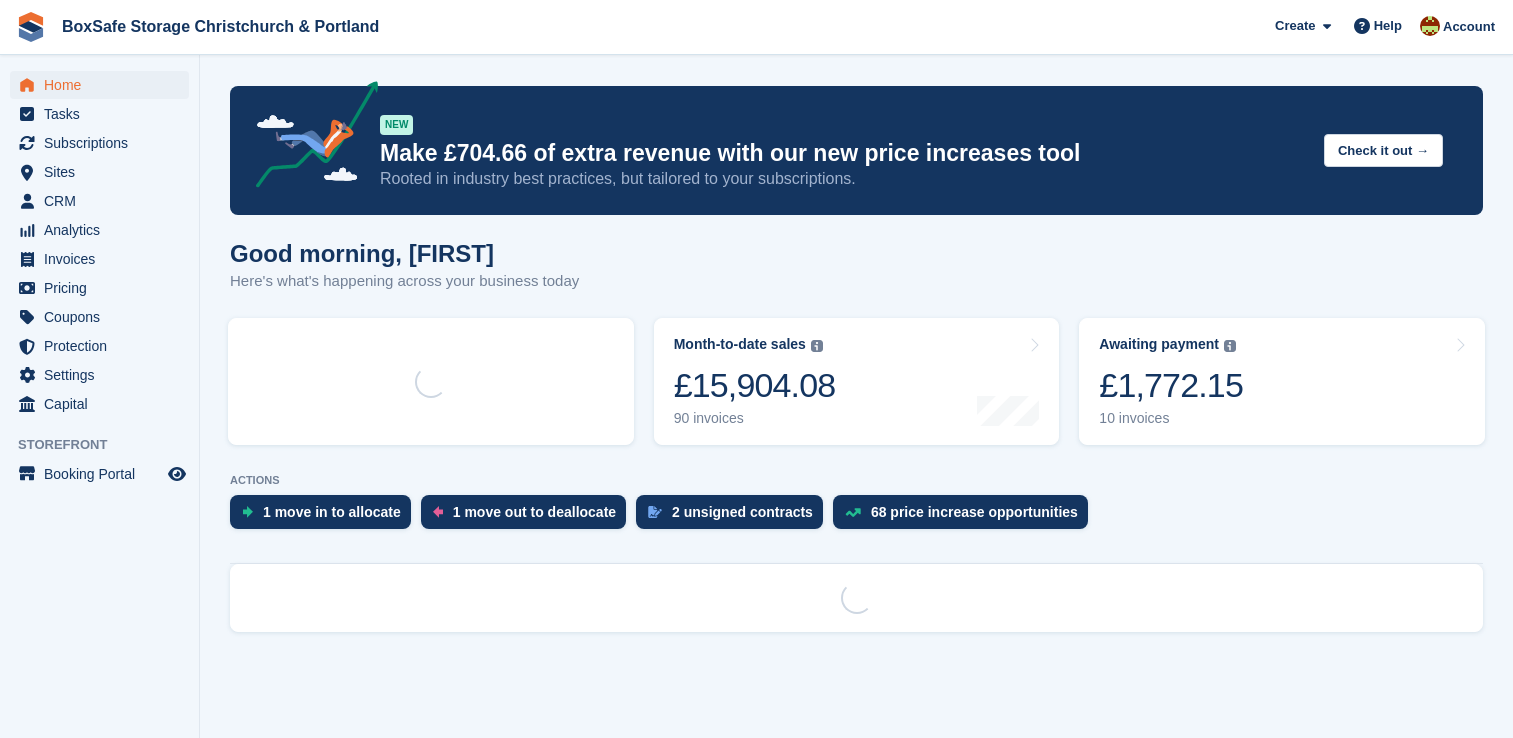 scroll, scrollTop: 0, scrollLeft: 0, axis: both 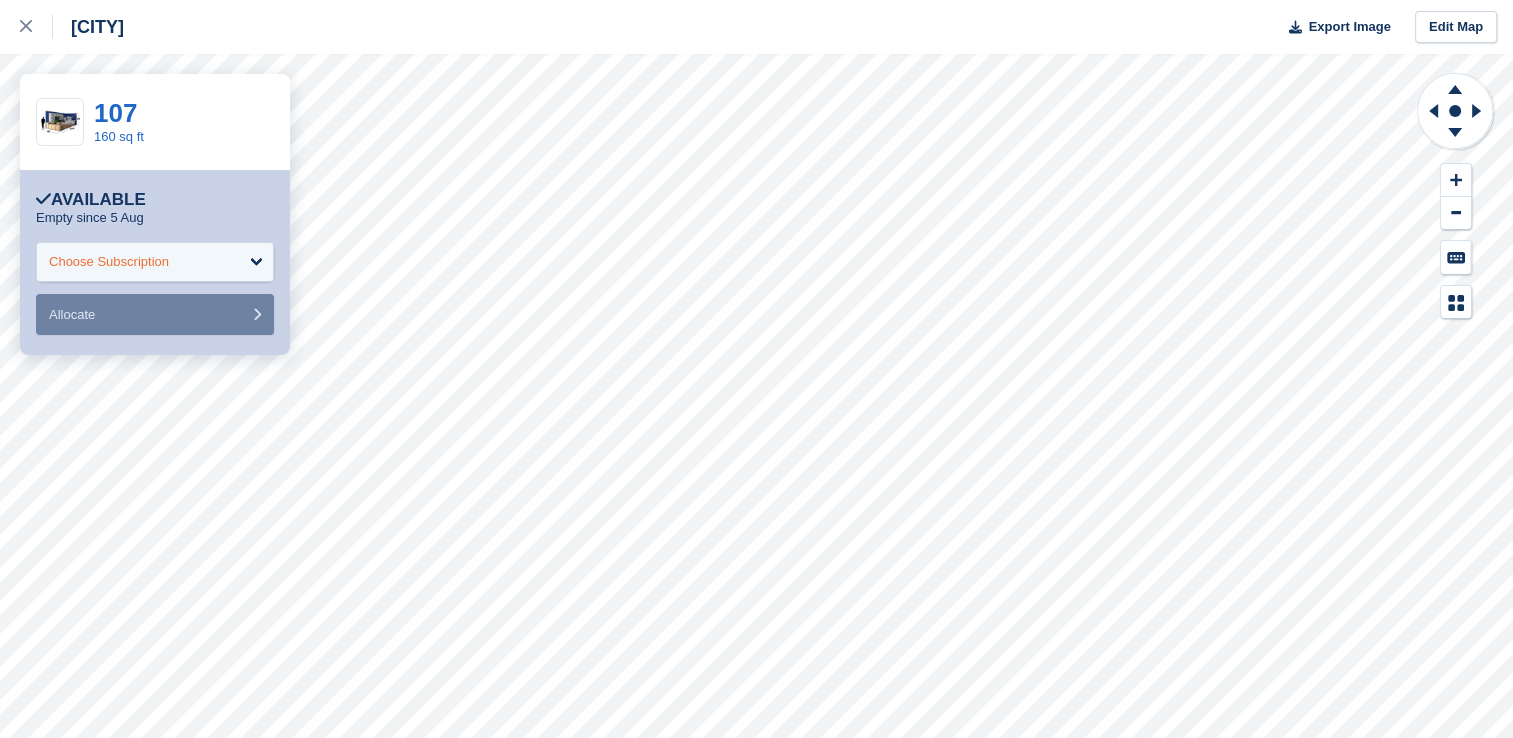 click on "Choose Subscription" at bounding box center (155, 262) 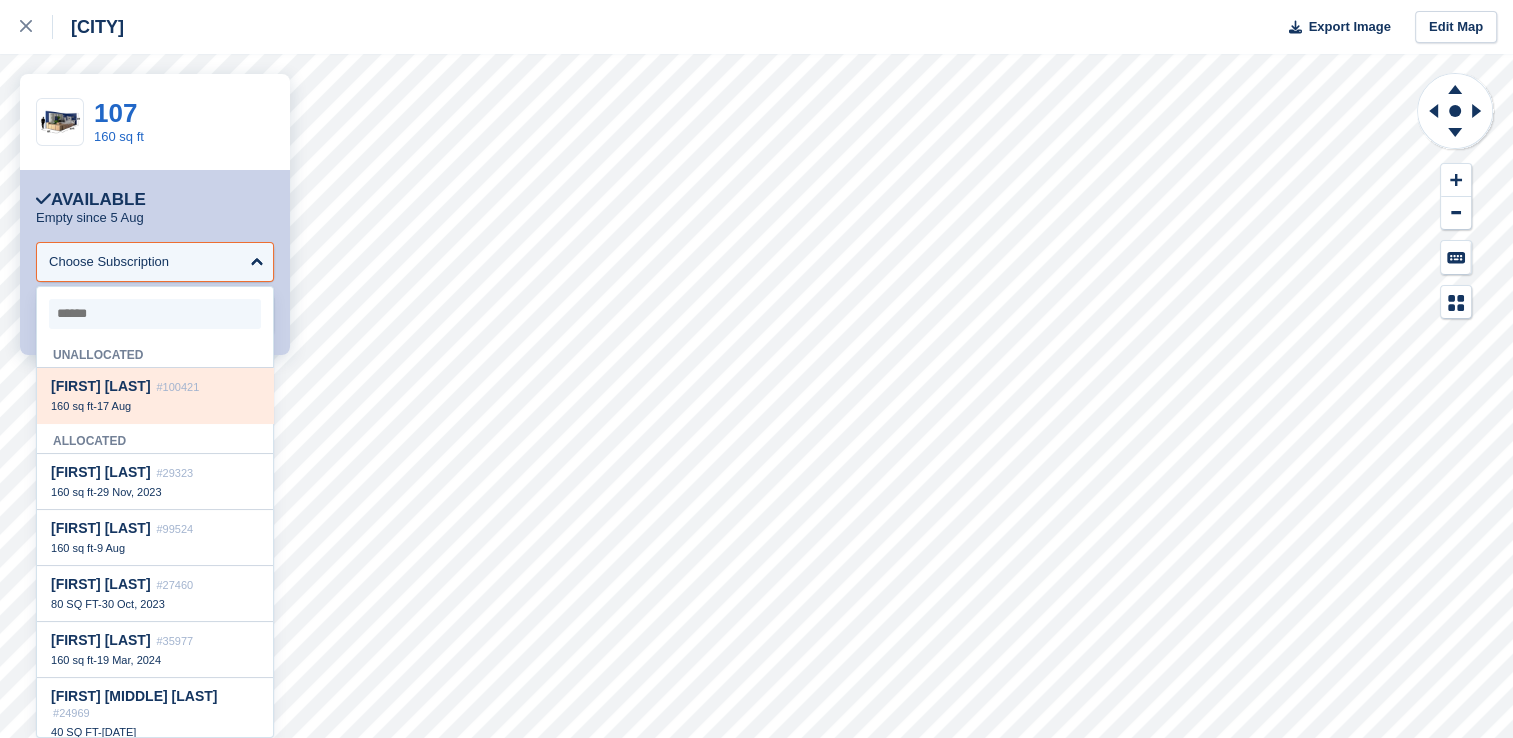 click on "160 sq ft  -  17 Aug" at bounding box center [155, 406] 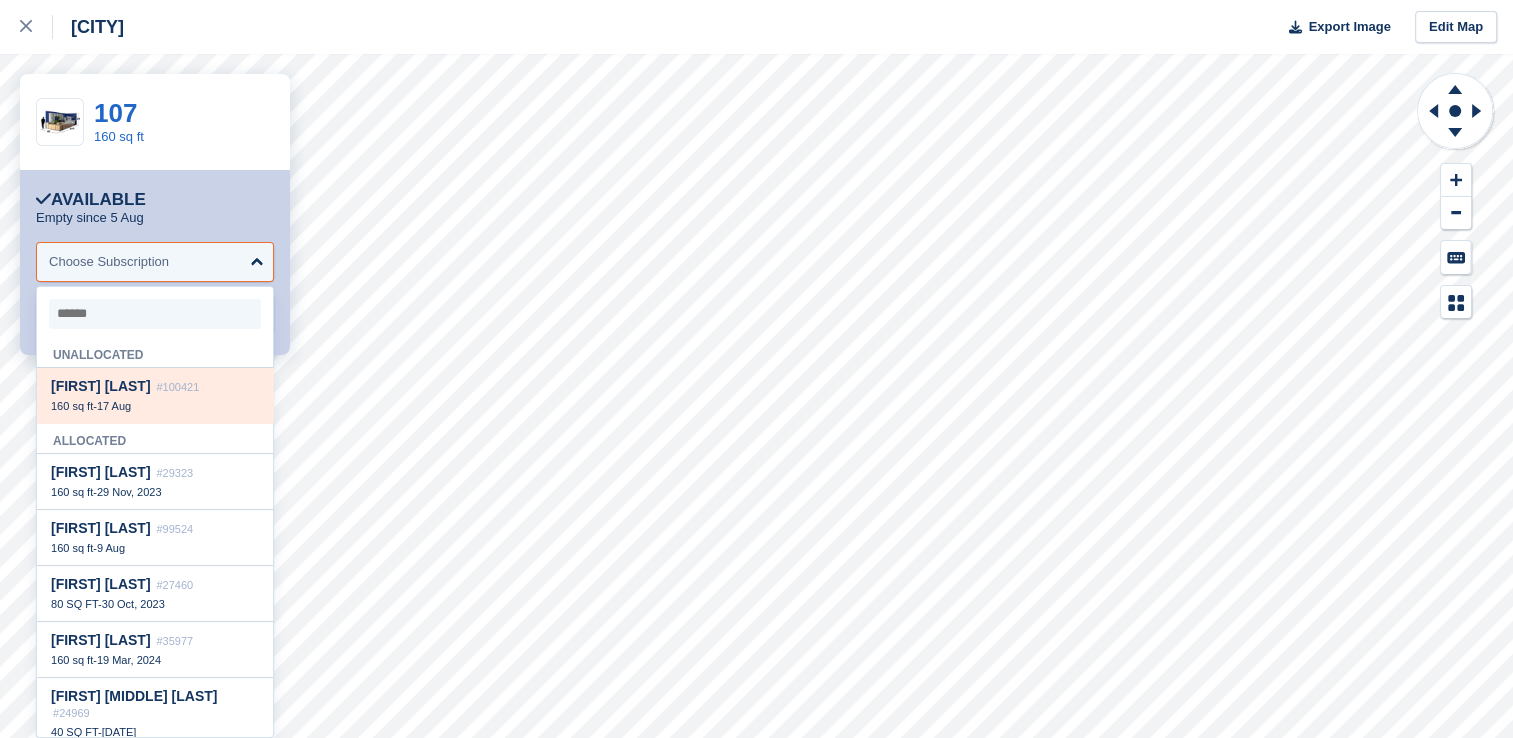 select on "******" 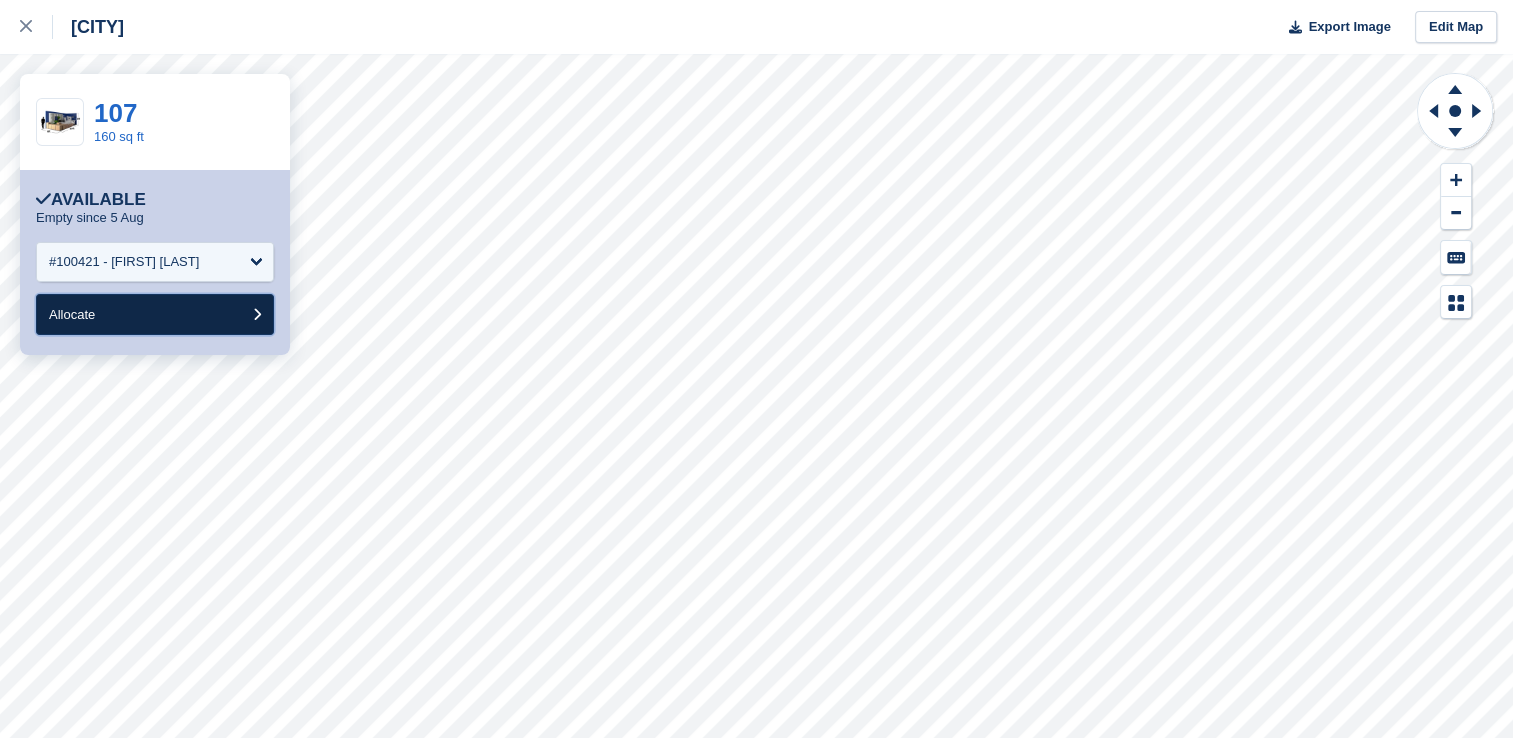 click on "Allocate" at bounding box center [155, 314] 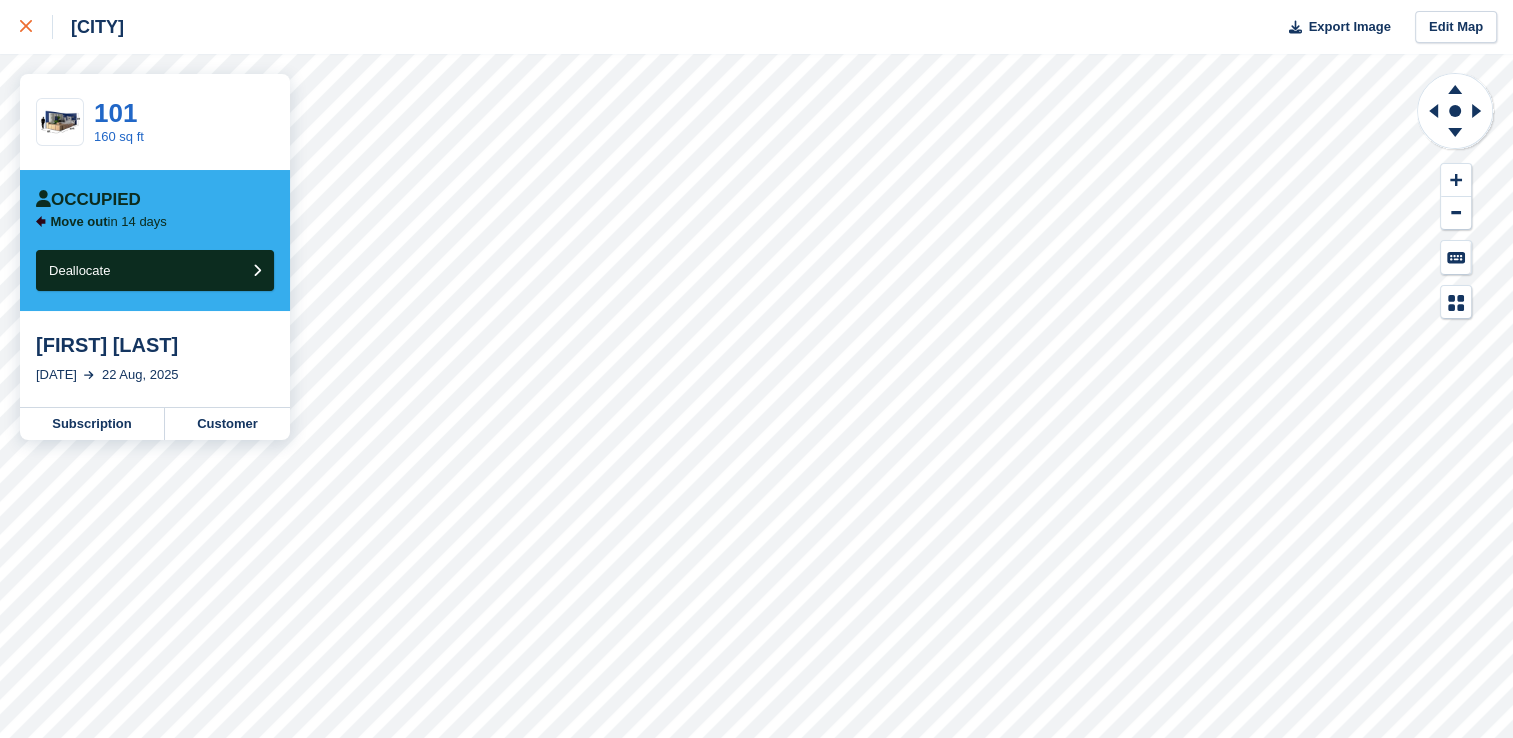 click at bounding box center [26, 27] 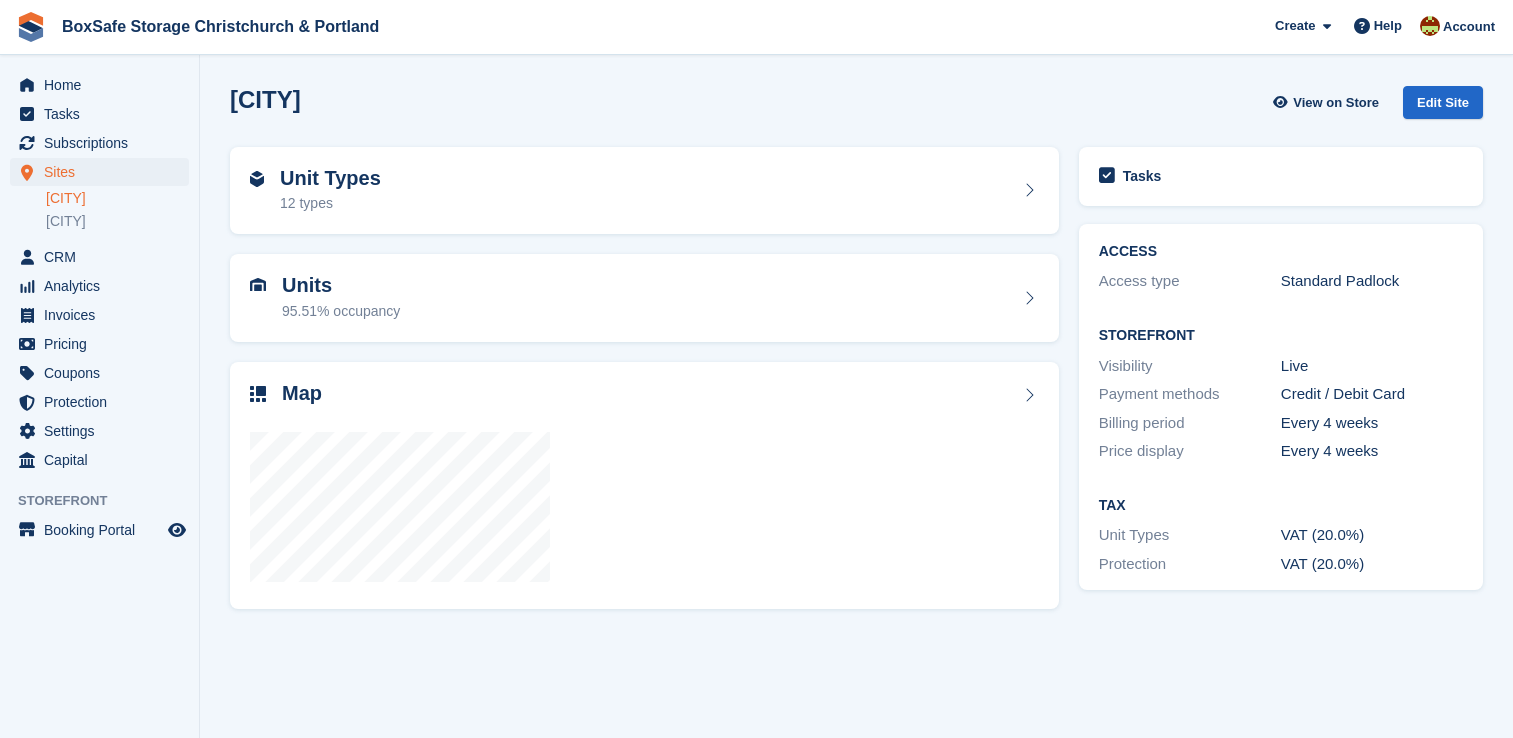 scroll, scrollTop: 0, scrollLeft: 0, axis: both 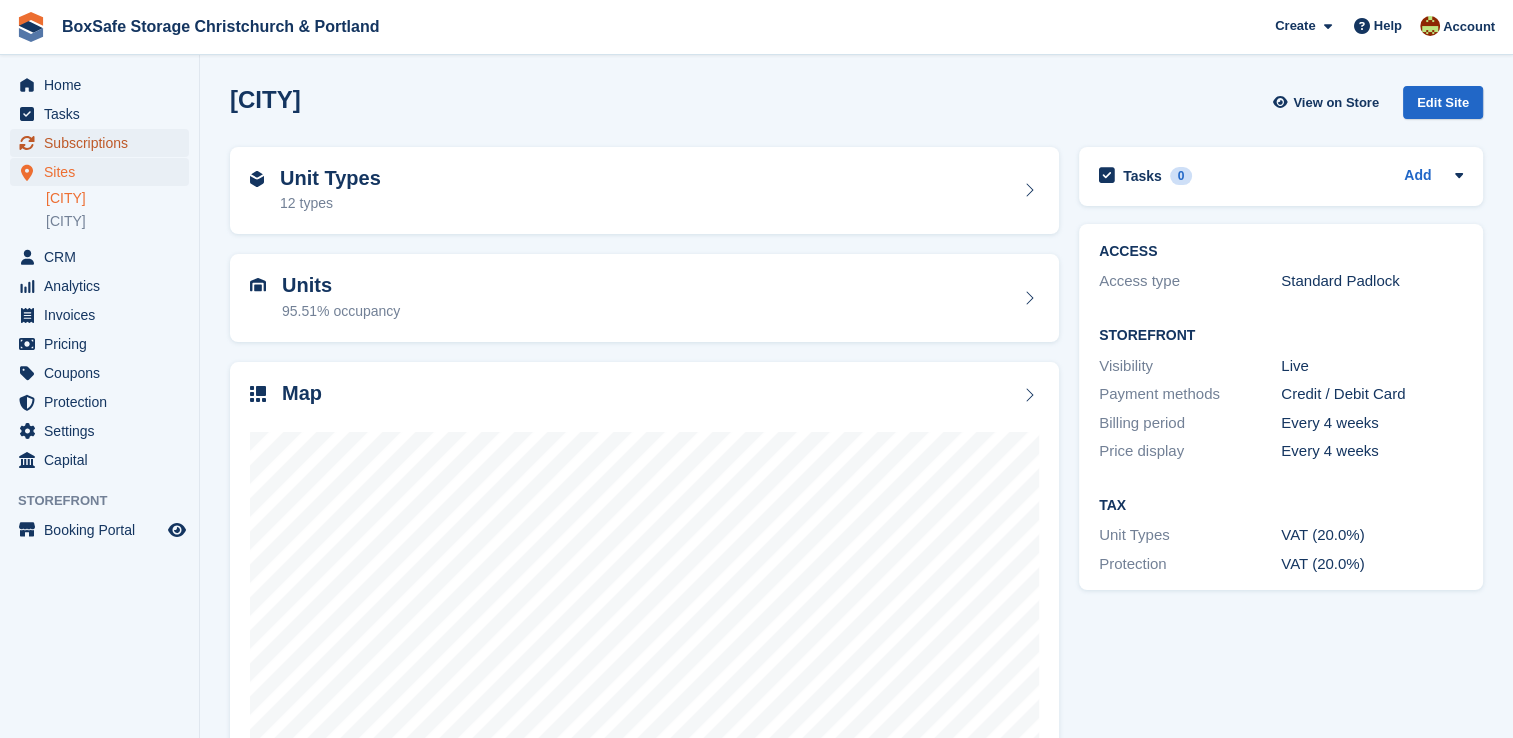 click on "Subscriptions" at bounding box center (104, 143) 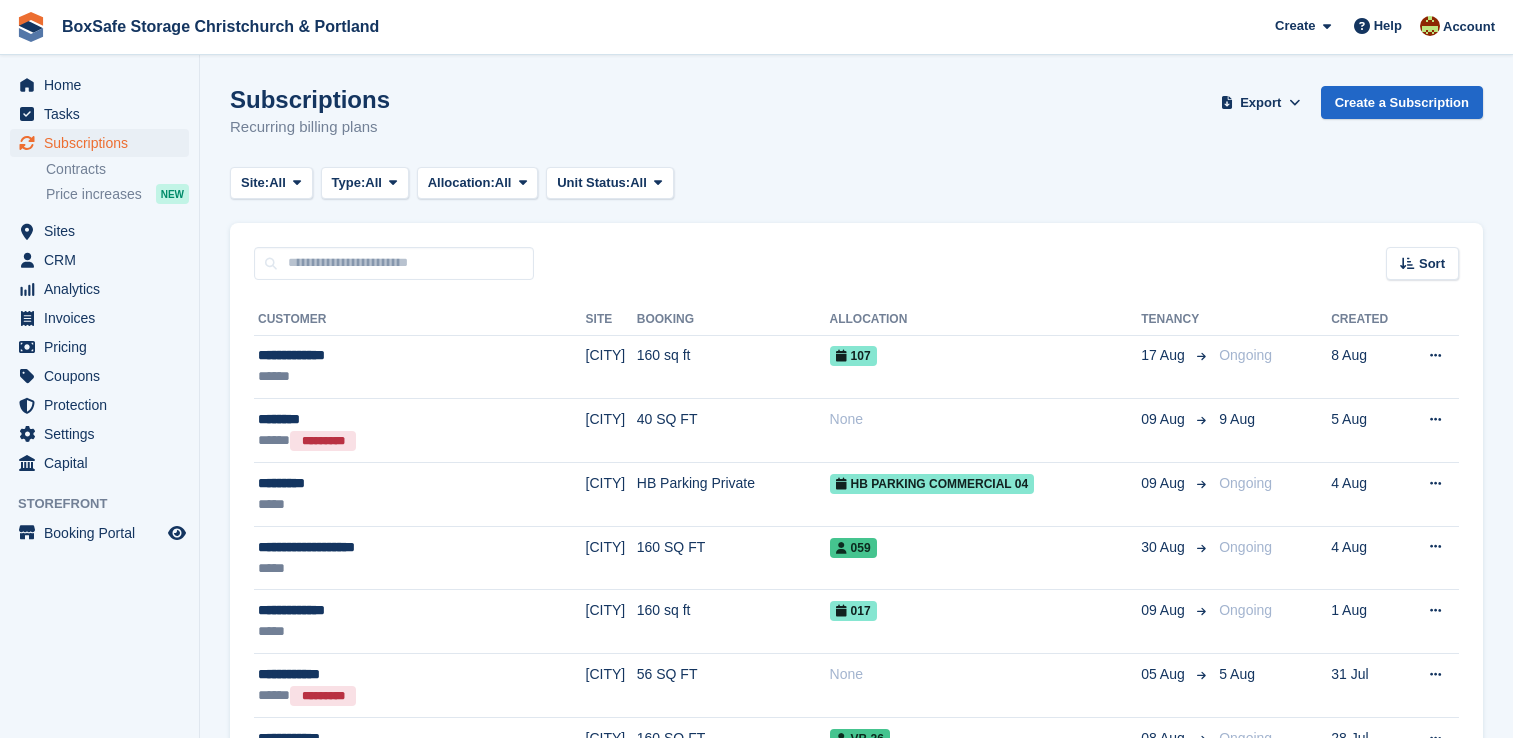 scroll, scrollTop: 0, scrollLeft: 0, axis: both 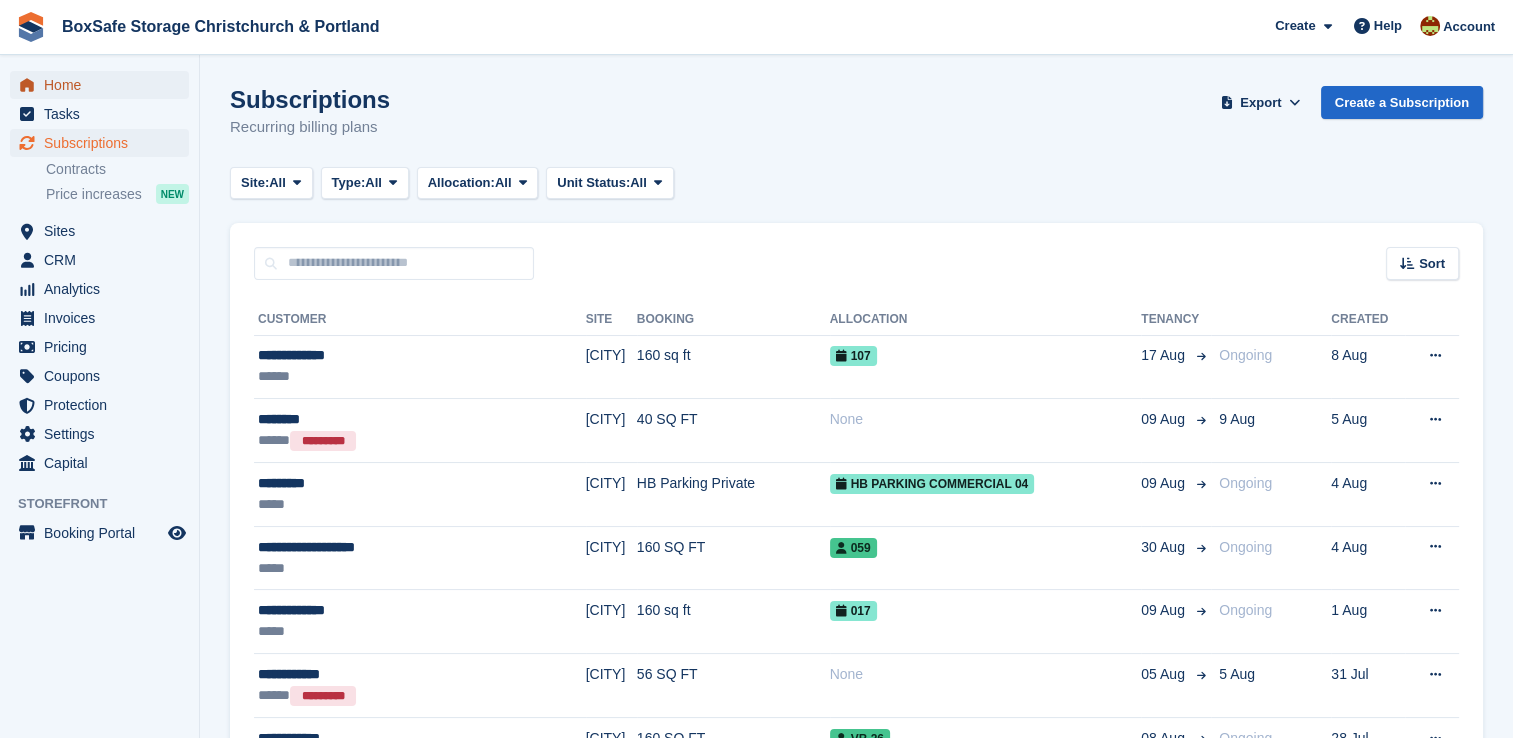 click on "Home" at bounding box center (104, 85) 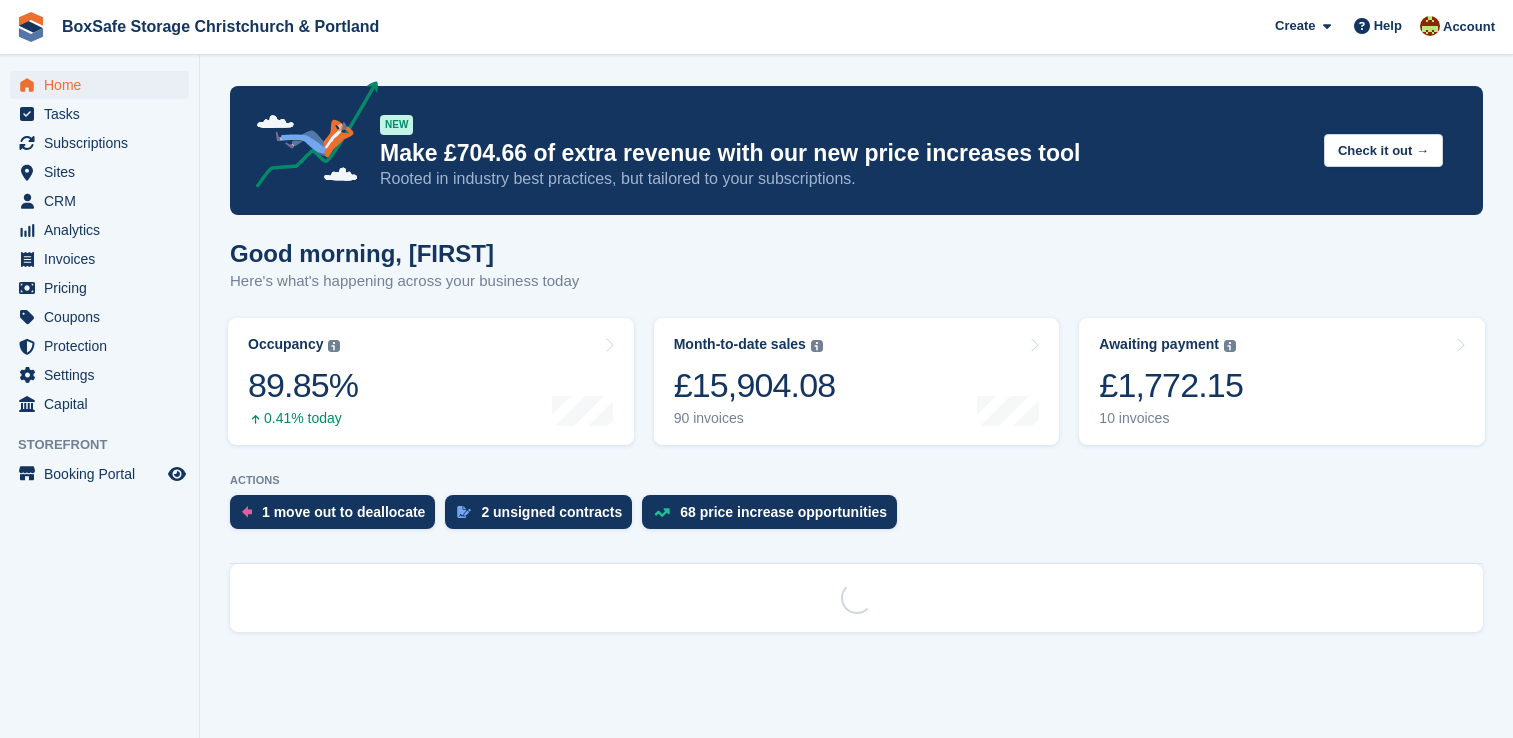 scroll, scrollTop: 0, scrollLeft: 0, axis: both 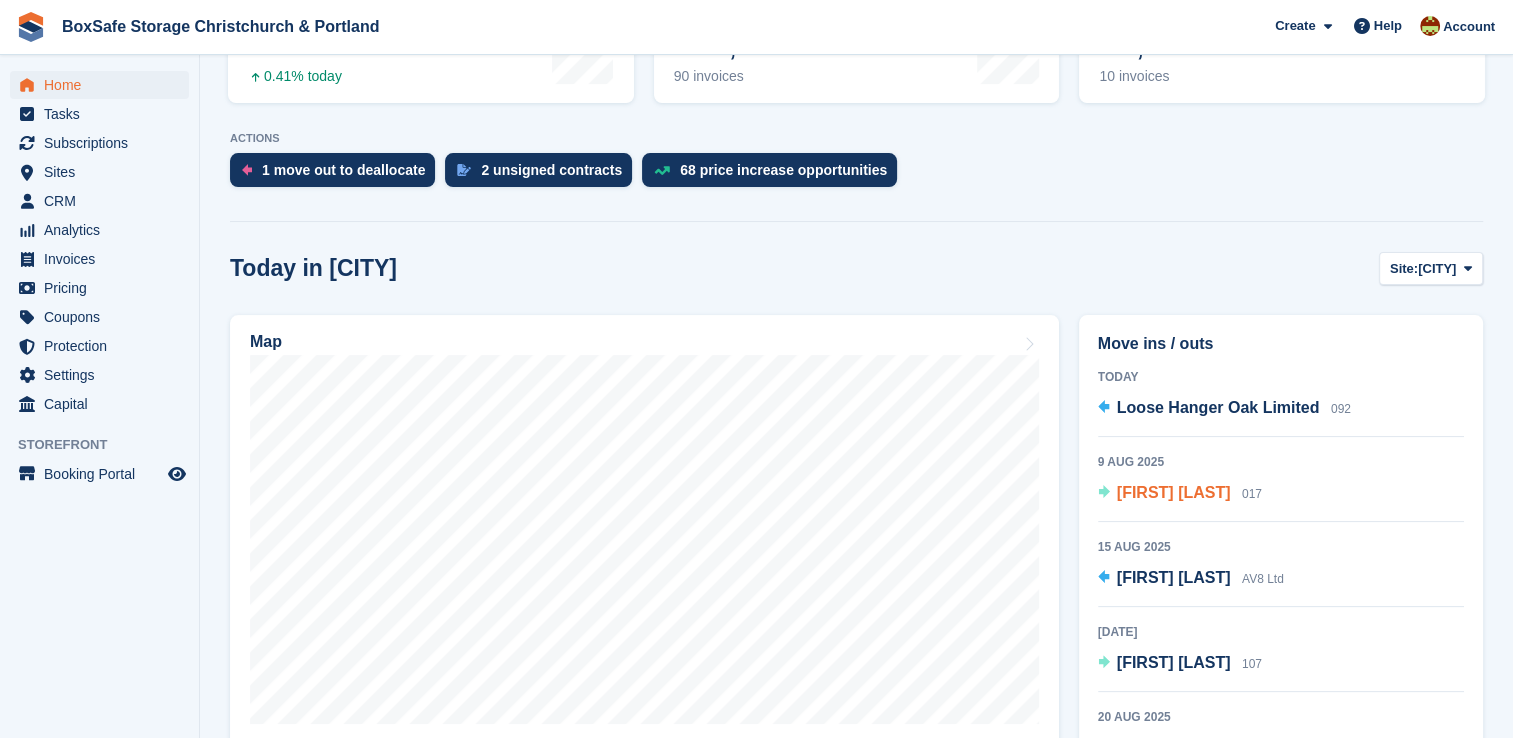 click on "[FIRST] [LAST]" at bounding box center [1174, 492] 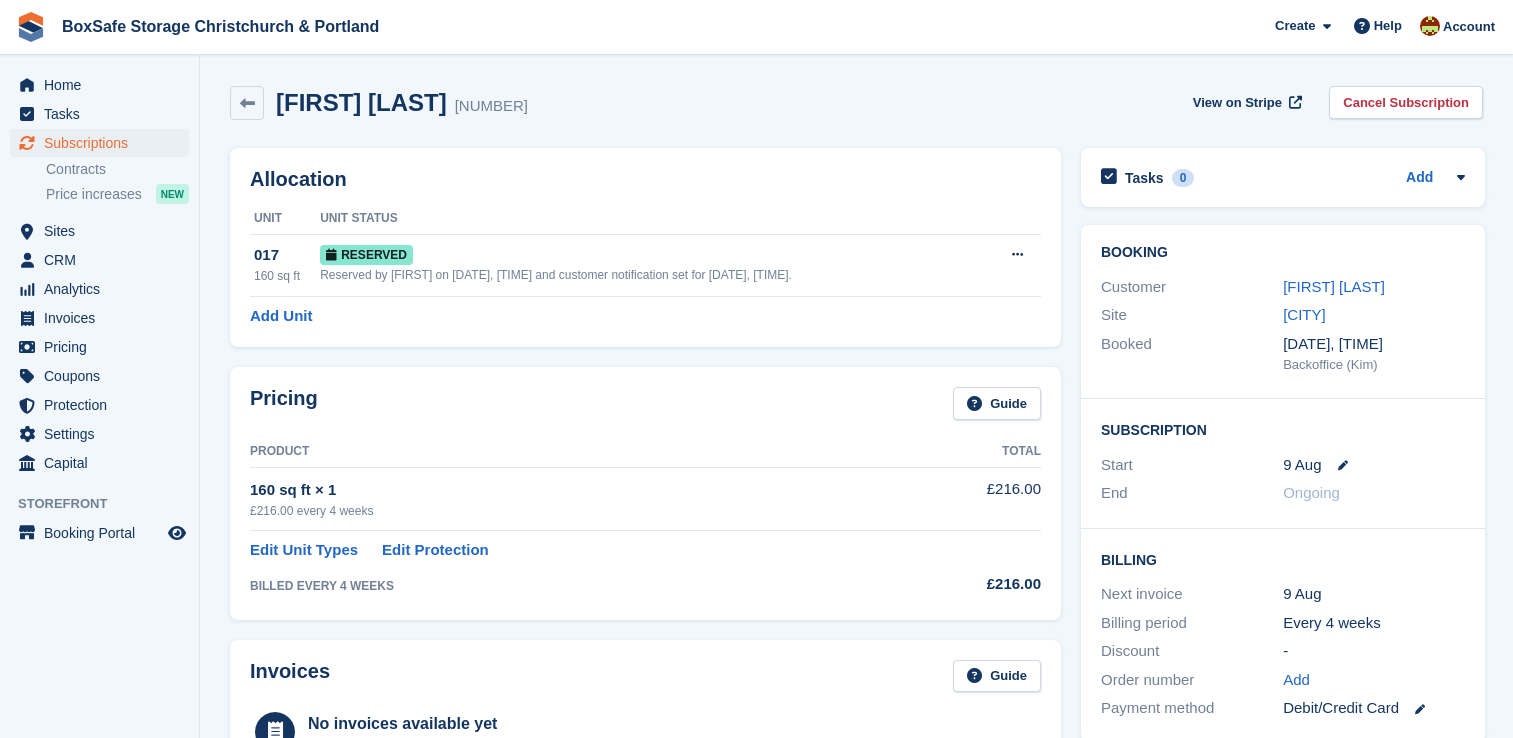 scroll, scrollTop: 0, scrollLeft: 0, axis: both 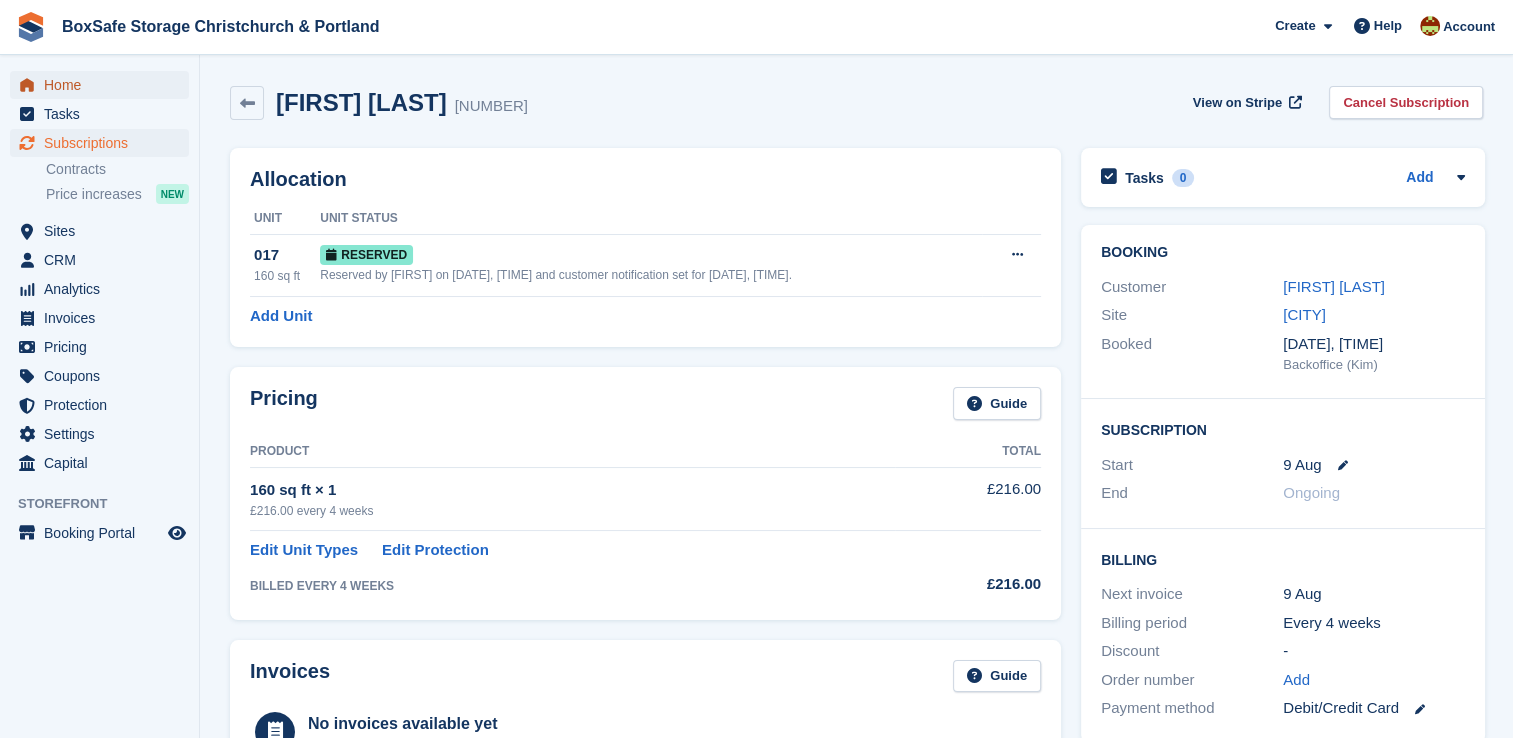 click on "Home" at bounding box center (104, 85) 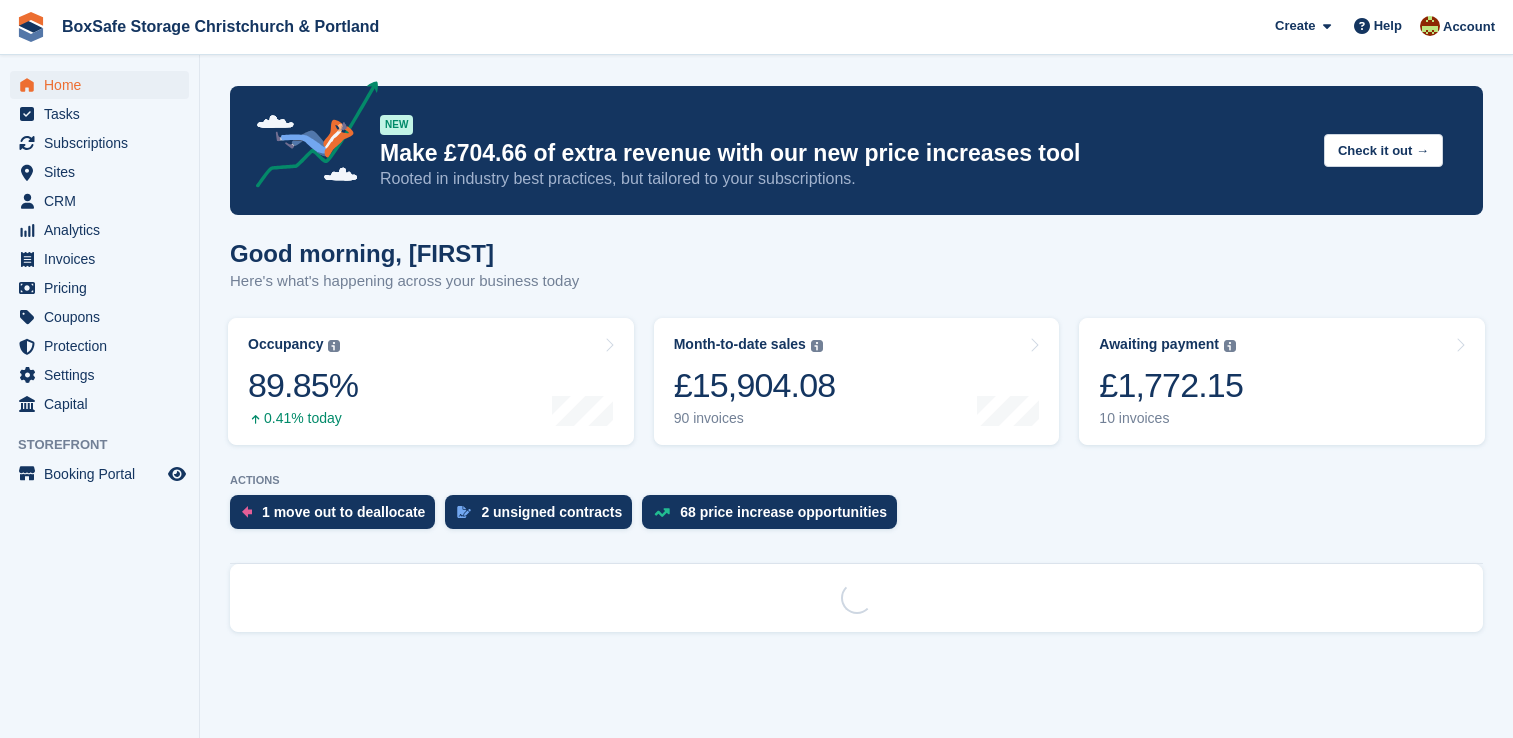 scroll, scrollTop: 0, scrollLeft: 0, axis: both 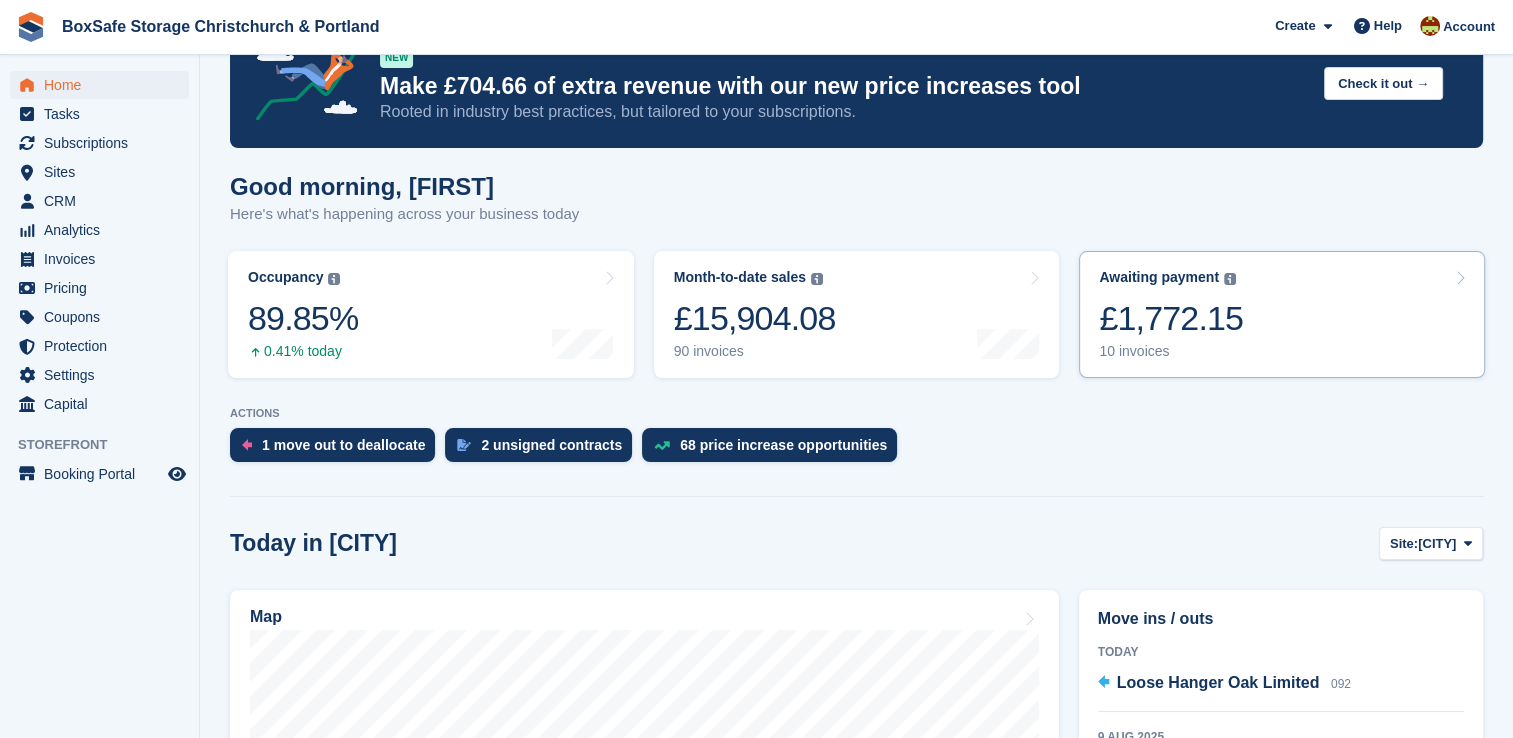 click on "£1,772.15" at bounding box center [1171, 318] 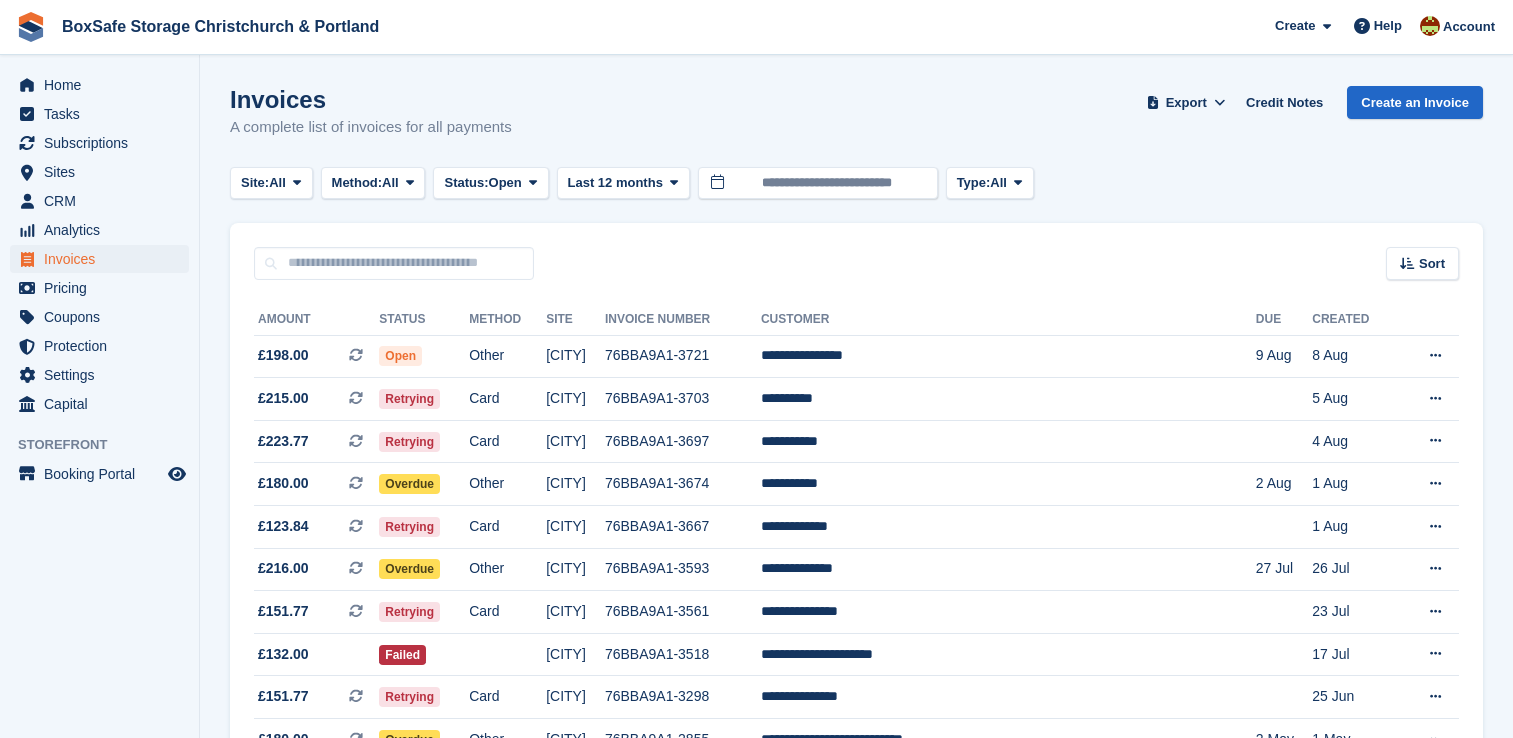 scroll, scrollTop: 0, scrollLeft: 0, axis: both 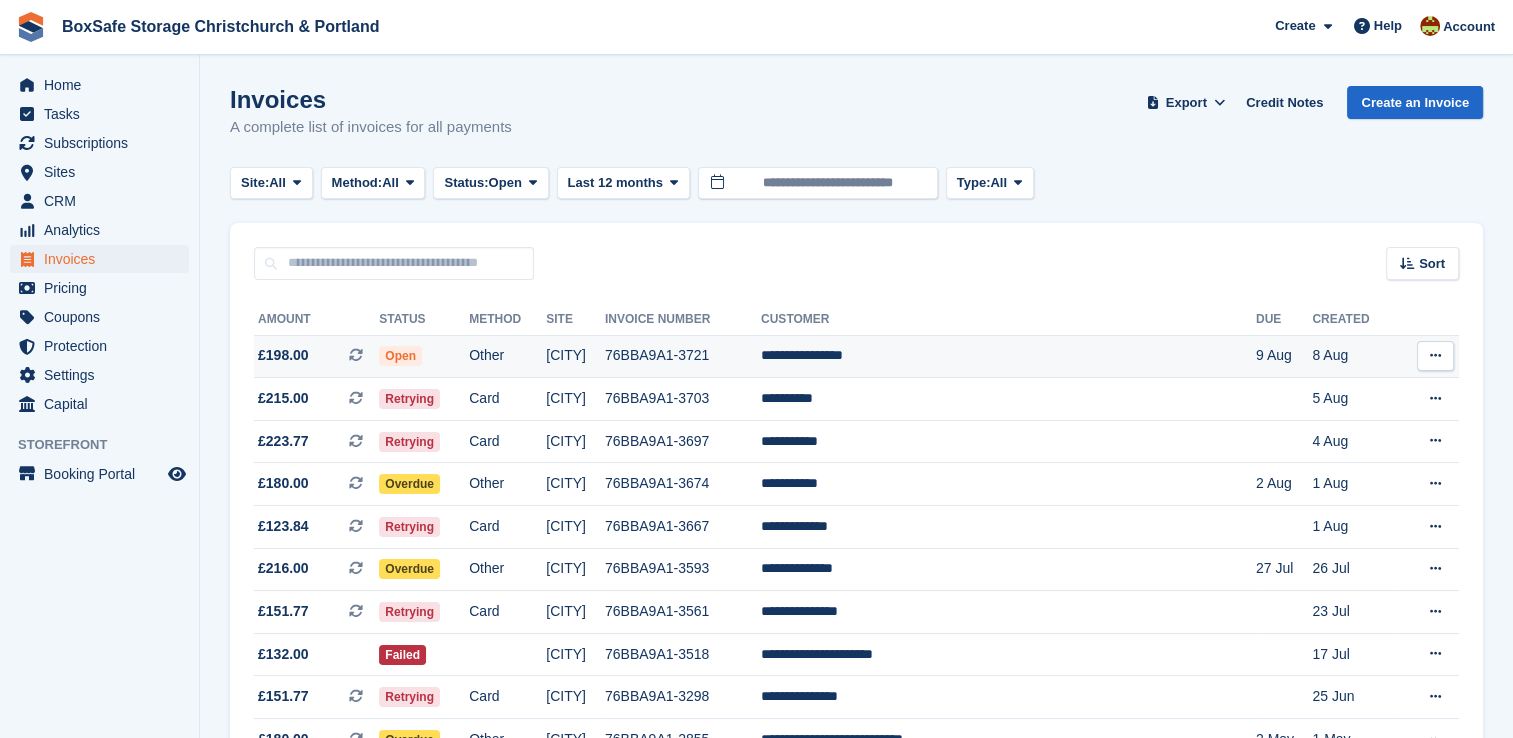 click on "**********" at bounding box center (1008, 356) 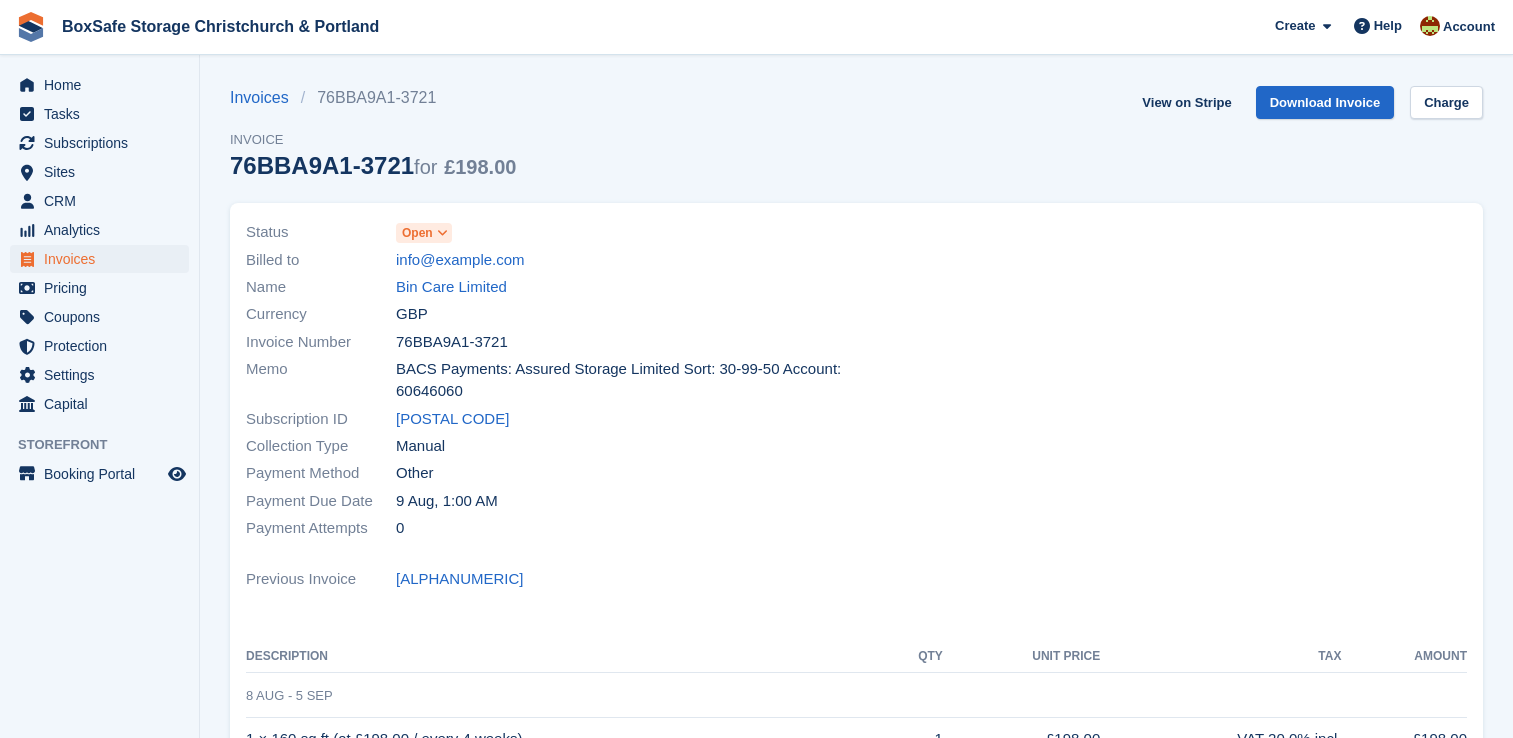 scroll, scrollTop: 0, scrollLeft: 0, axis: both 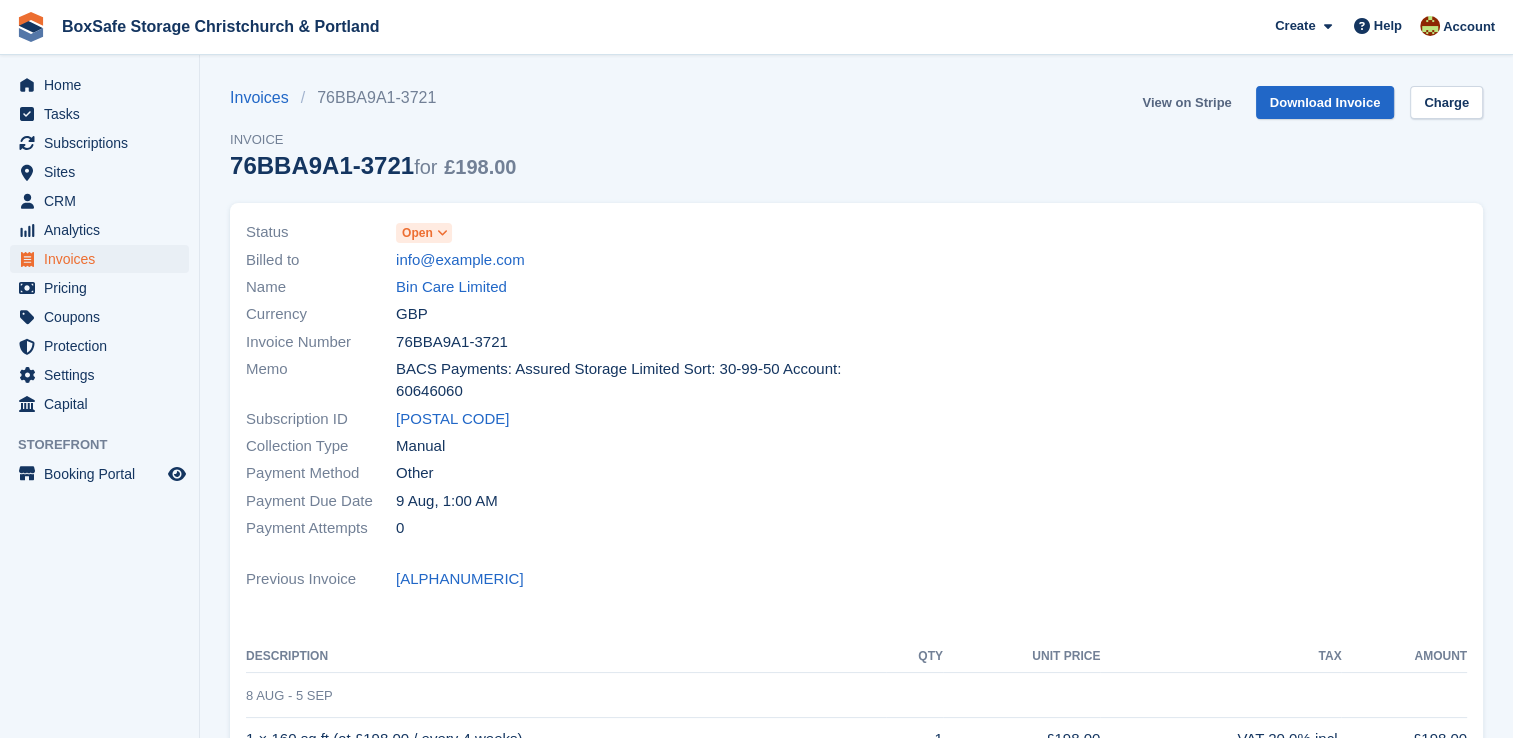 click on "View on Stripe" at bounding box center (1186, 102) 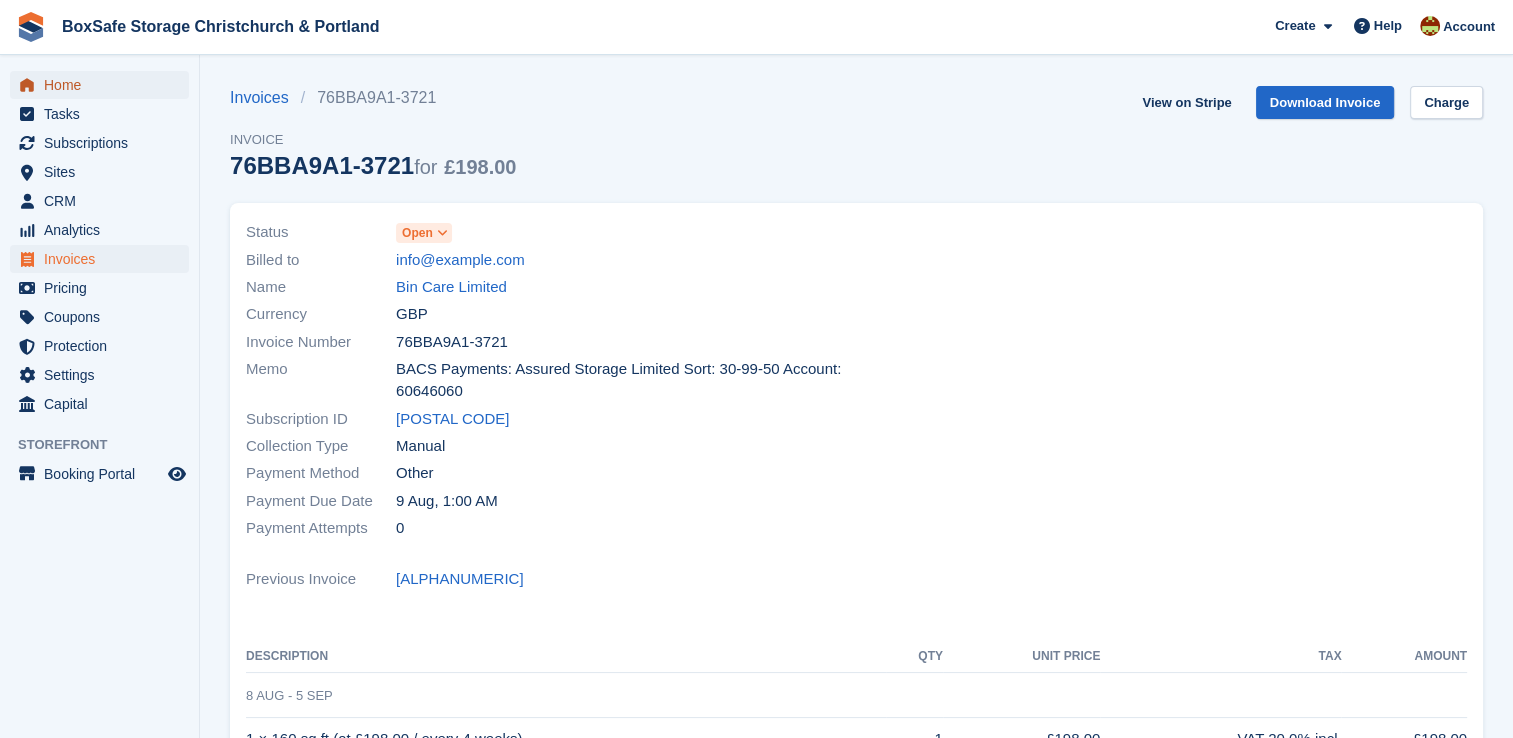 click on "Home" at bounding box center (104, 85) 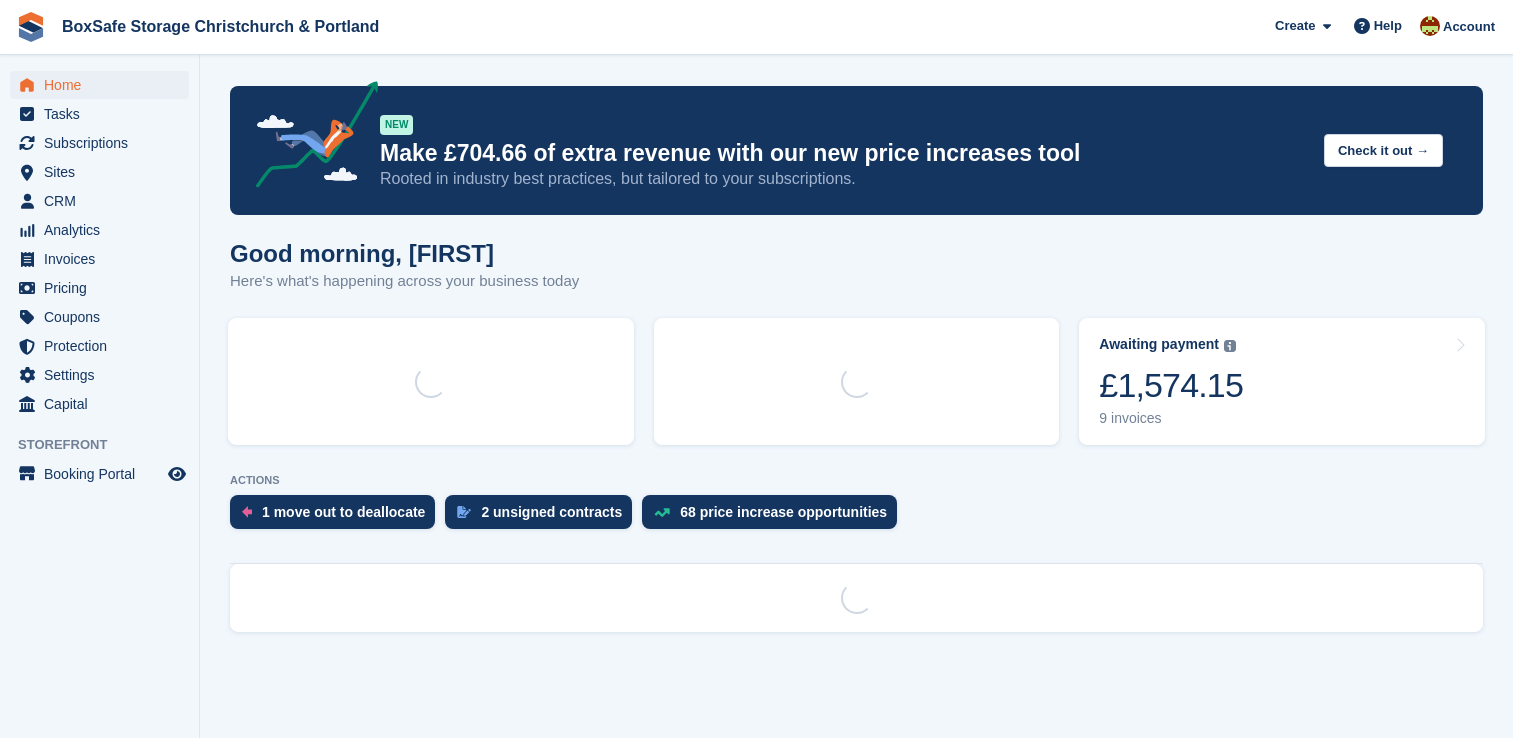 scroll, scrollTop: 0, scrollLeft: 0, axis: both 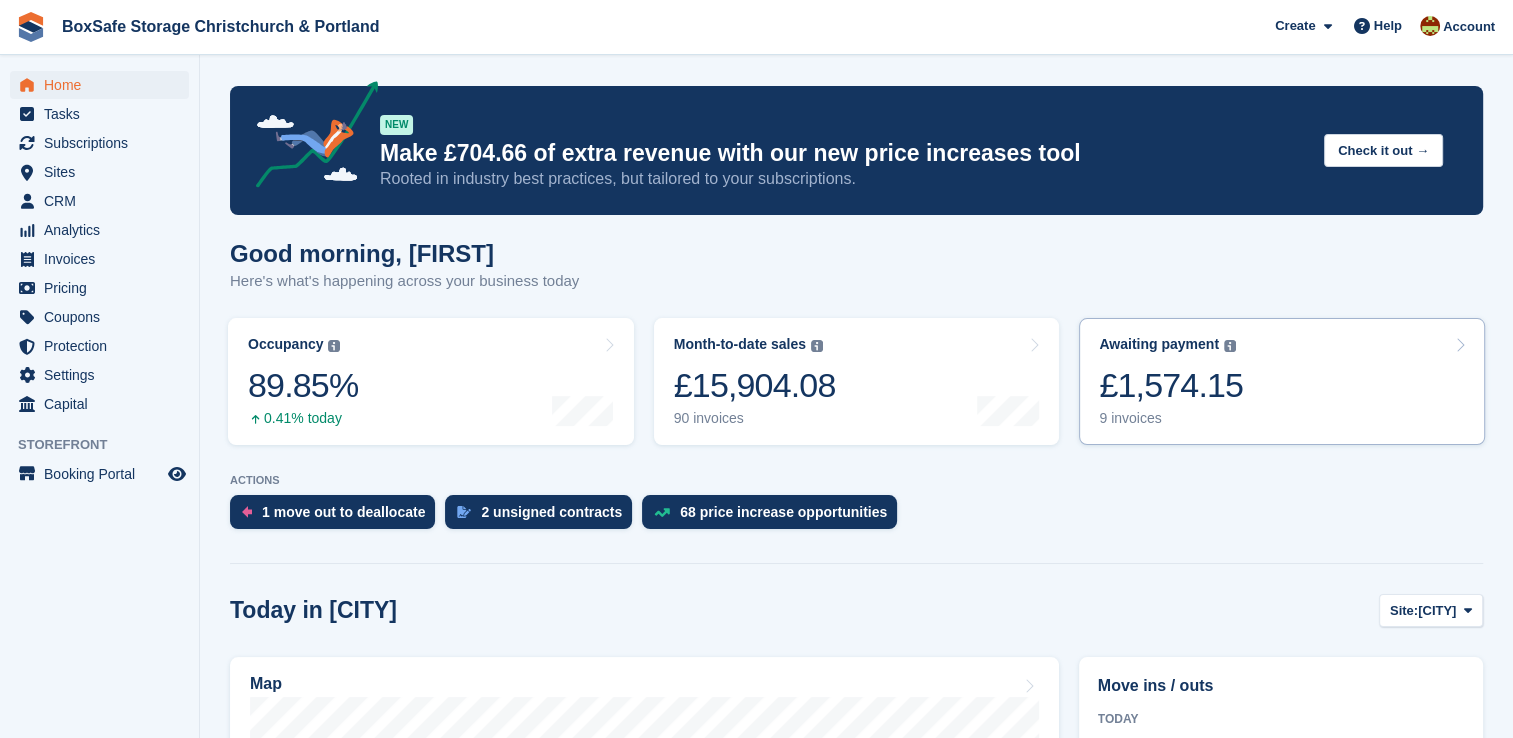click on "£1,574.15" at bounding box center [1171, 385] 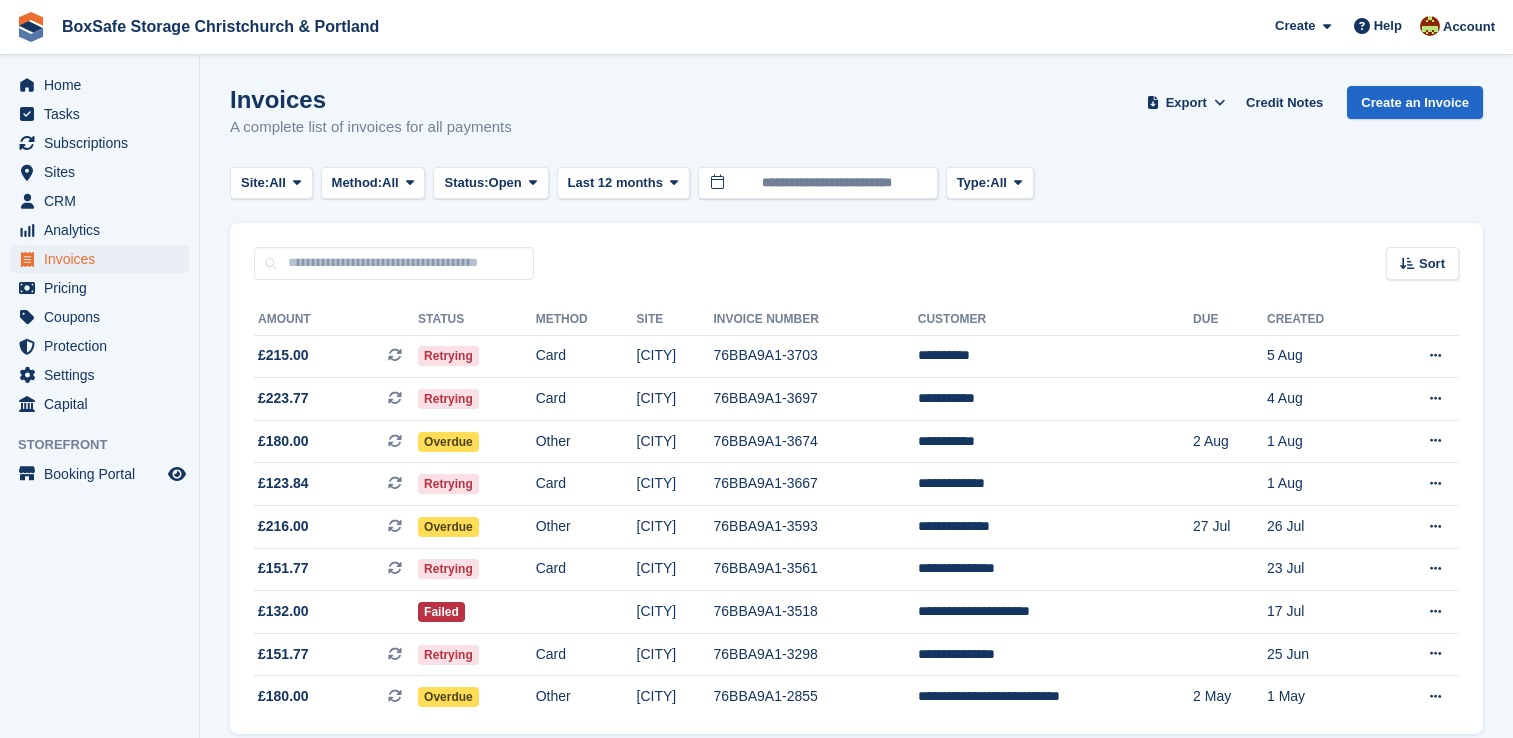 scroll, scrollTop: 0, scrollLeft: 0, axis: both 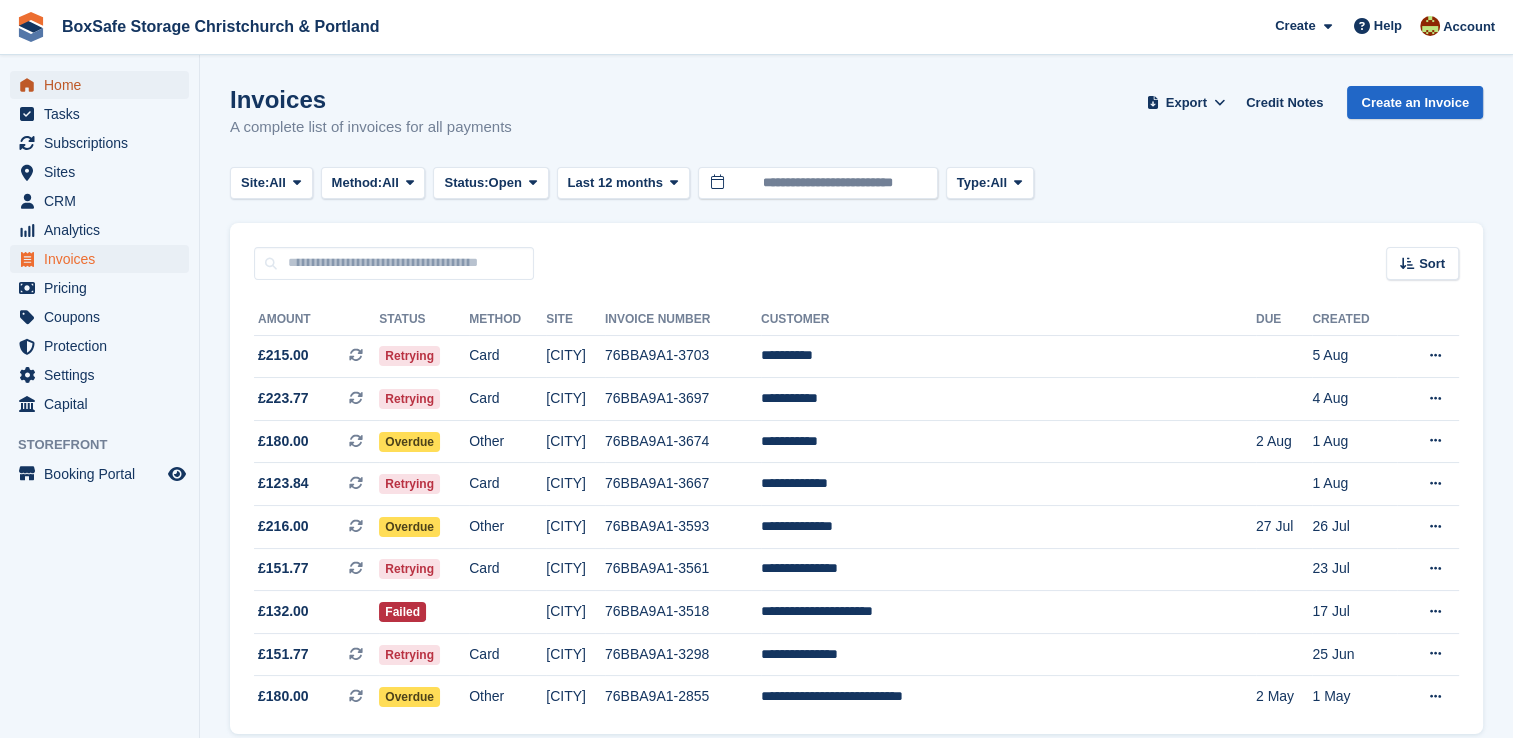 click on "Home" at bounding box center (104, 85) 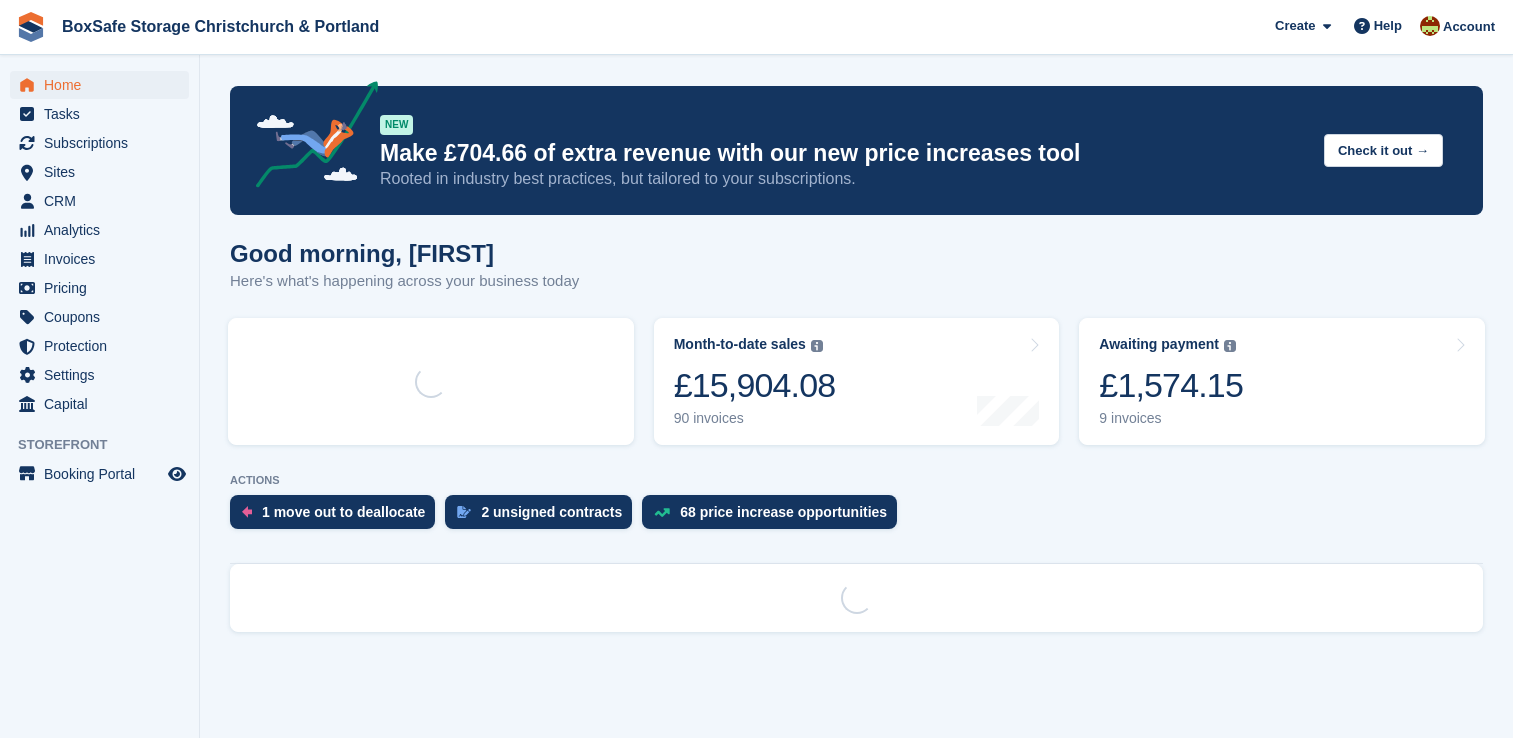 scroll, scrollTop: 0, scrollLeft: 0, axis: both 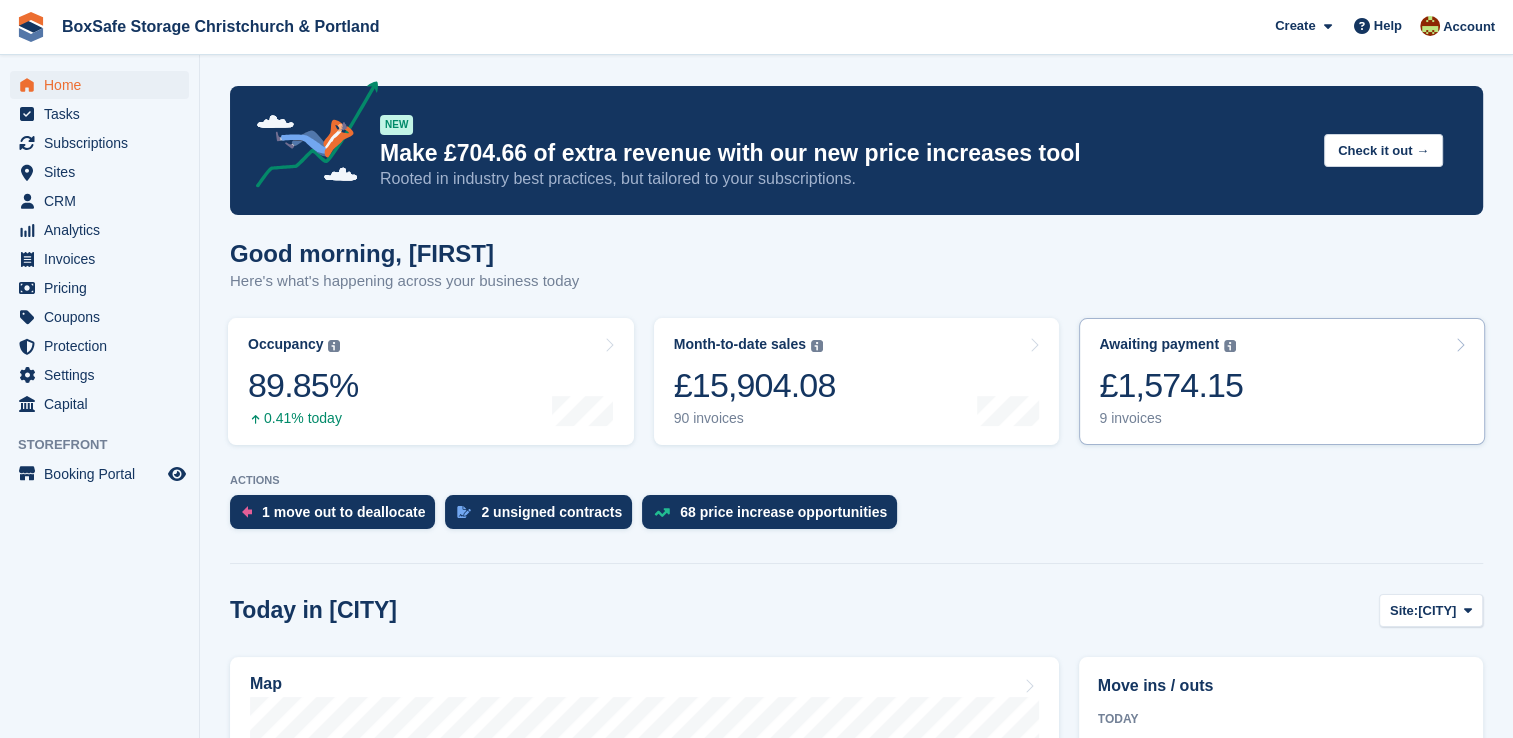 click on "Awaiting payment
The total outstanding balance on all open invoices.
£1,574.15
9 invoices" at bounding box center (1282, 381) 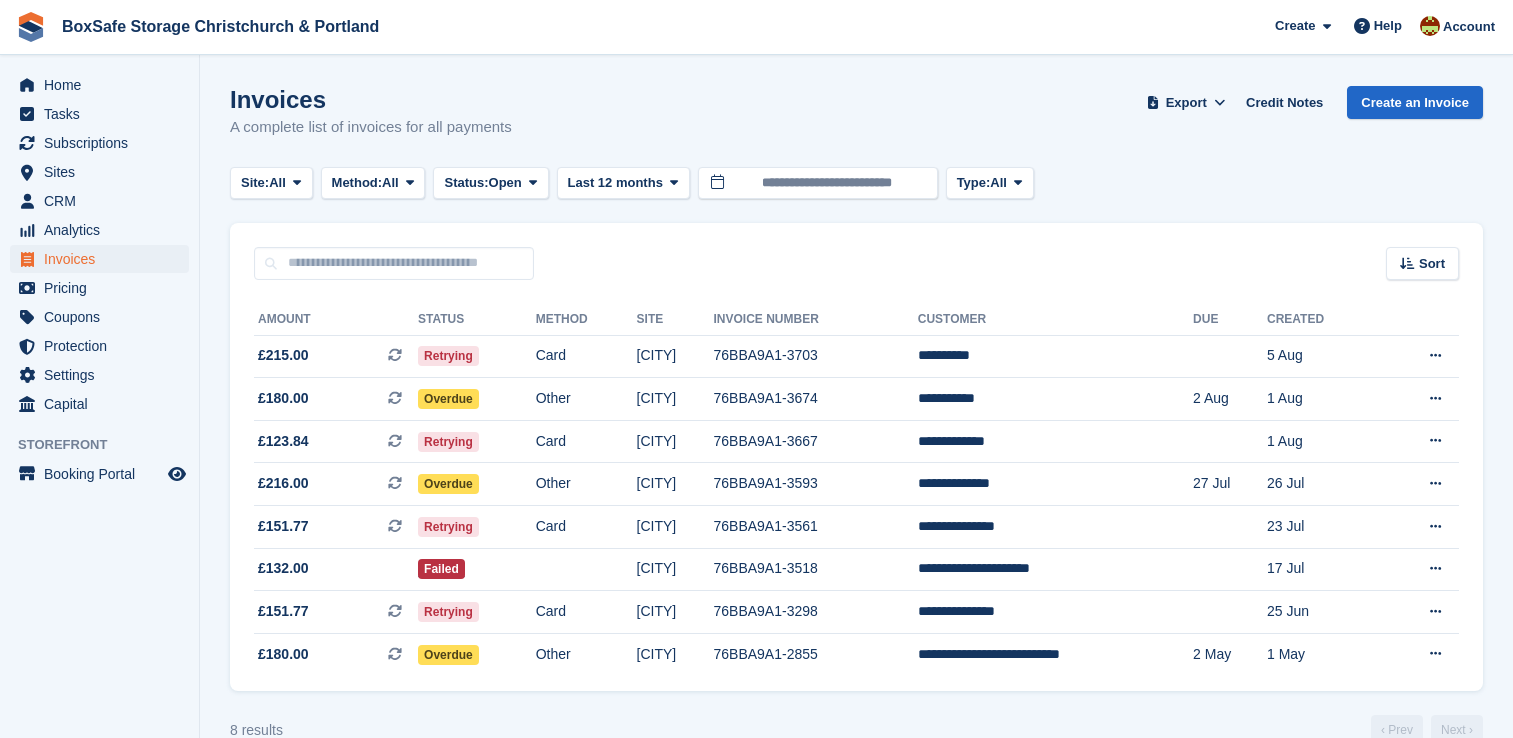 scroll, scrollTop: 0, scrollLeft: 0, axis: both 